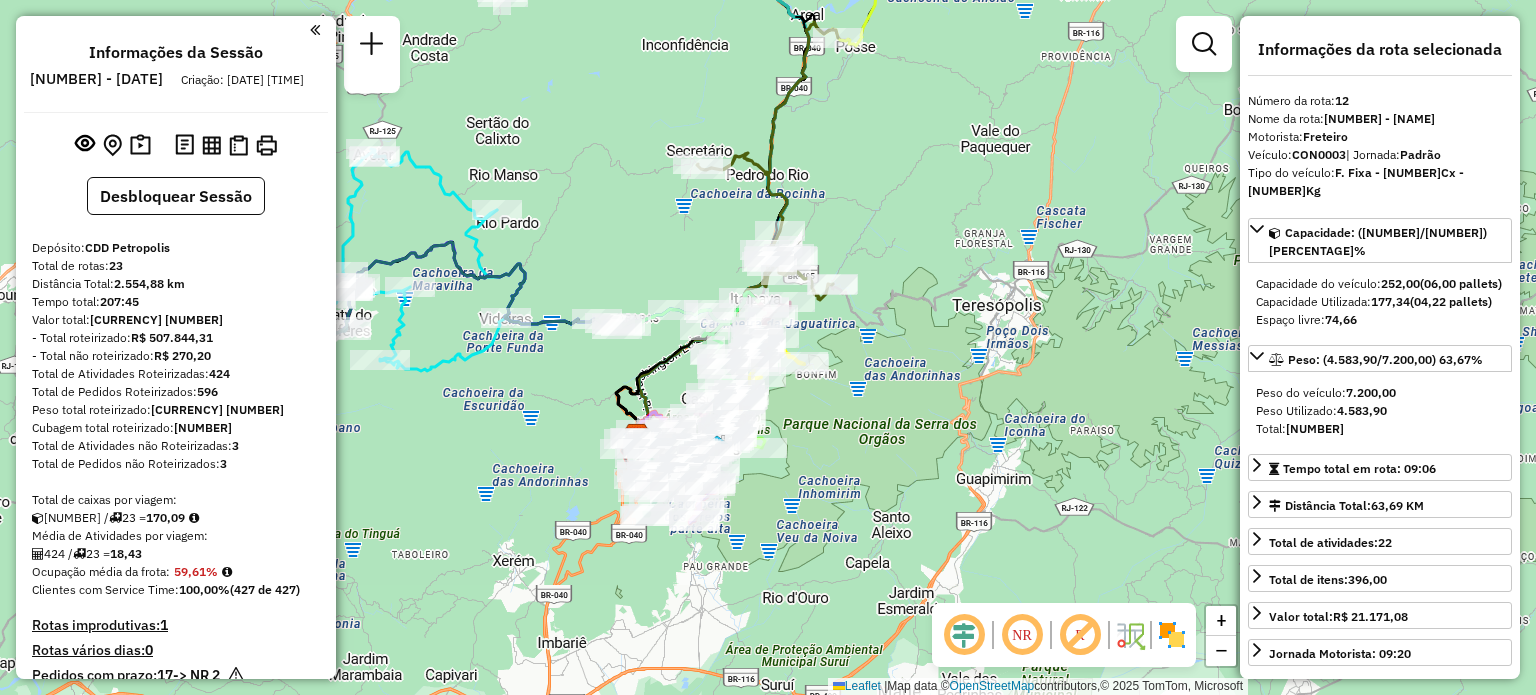 select on "**********" 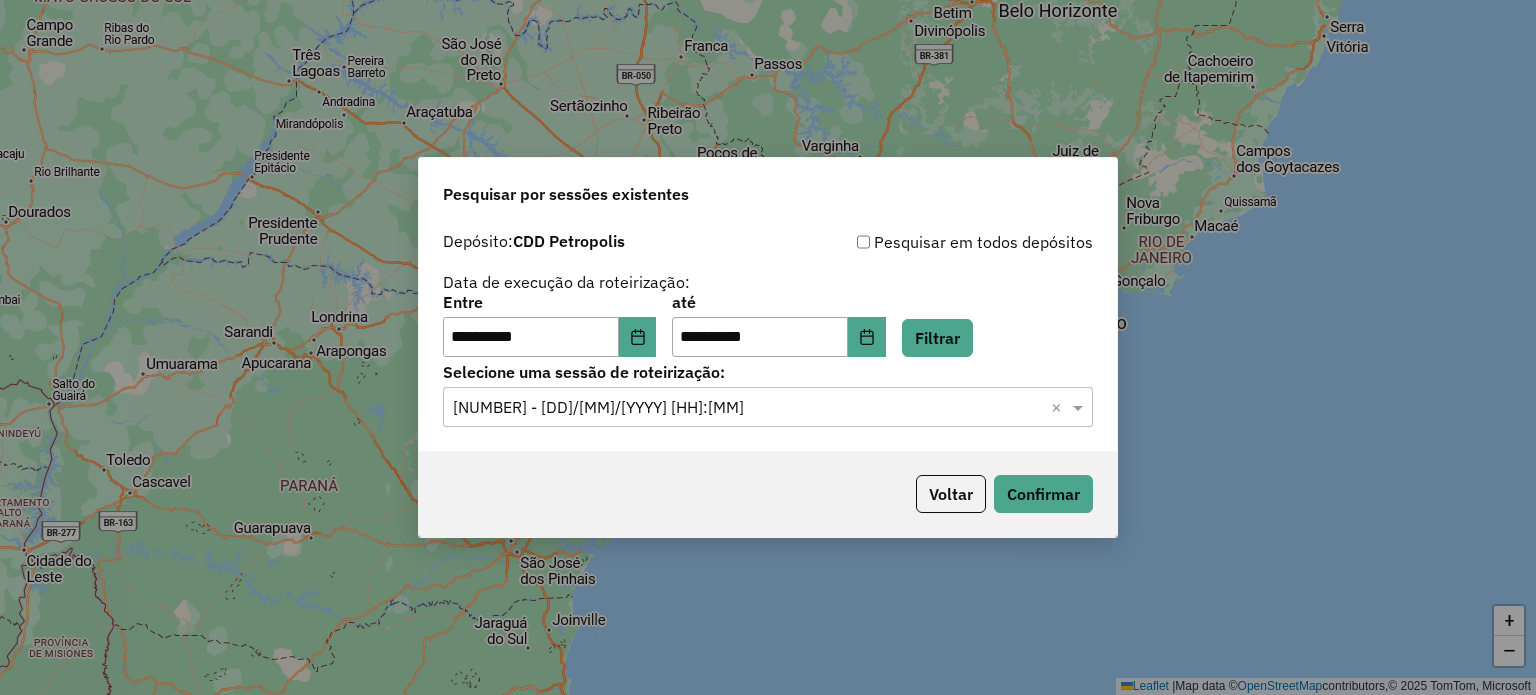 scroll, scrollTop: 0, scrollLeft: 0, axis: both 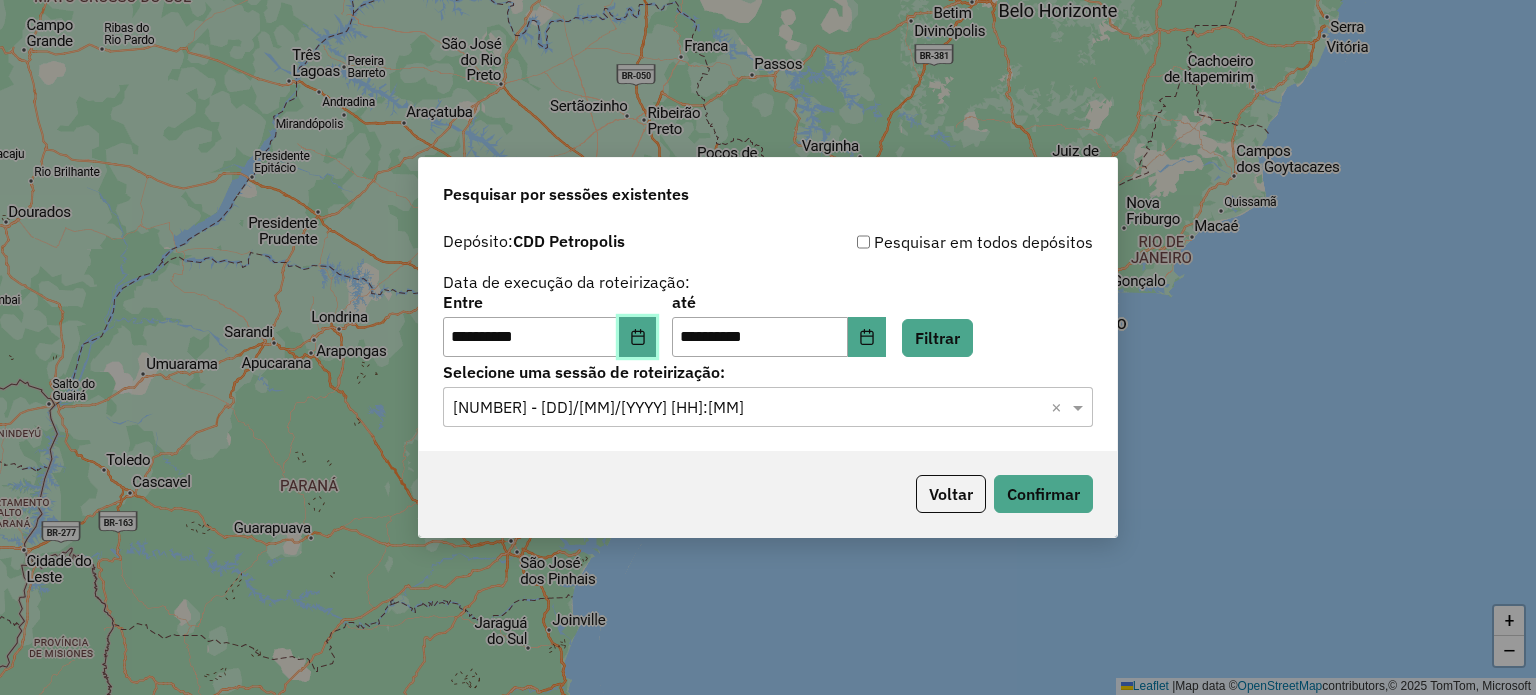 click 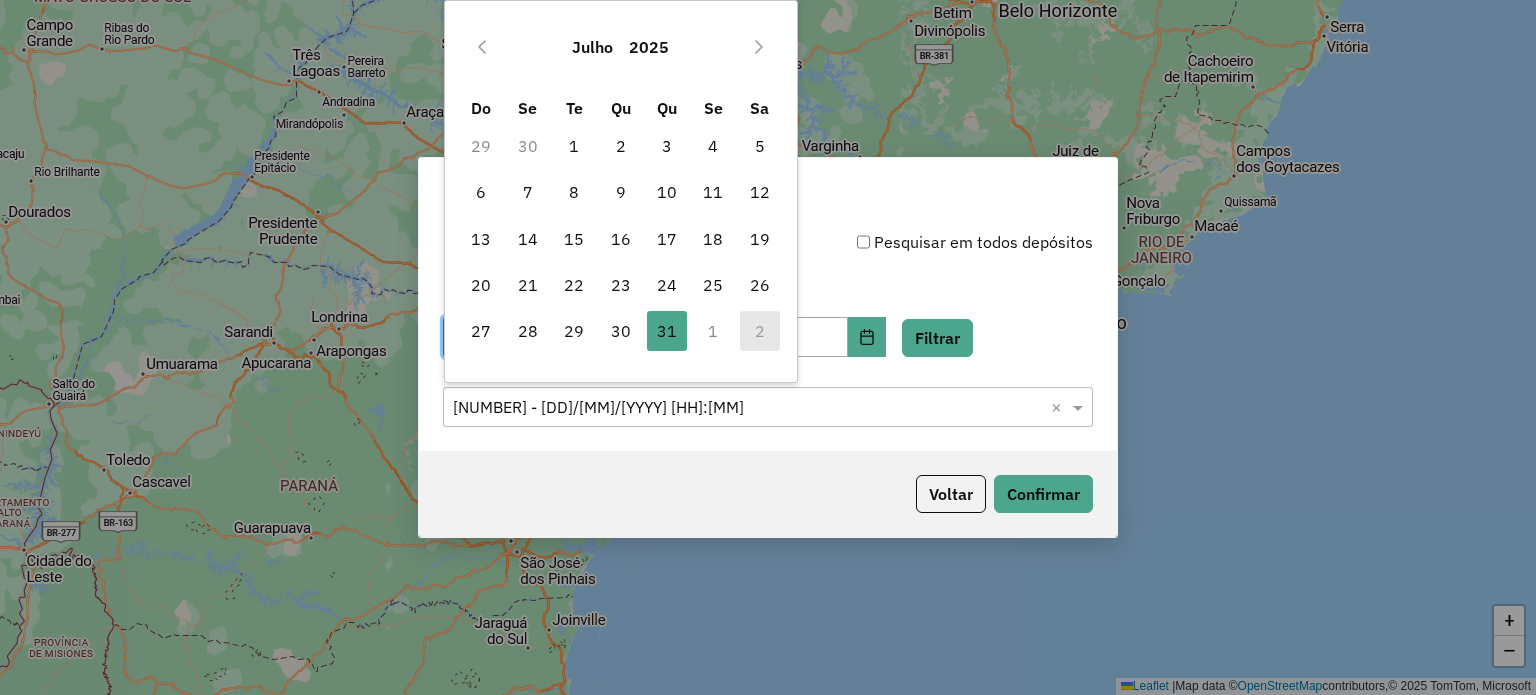 click on "1" at bounding box center [713, 331] 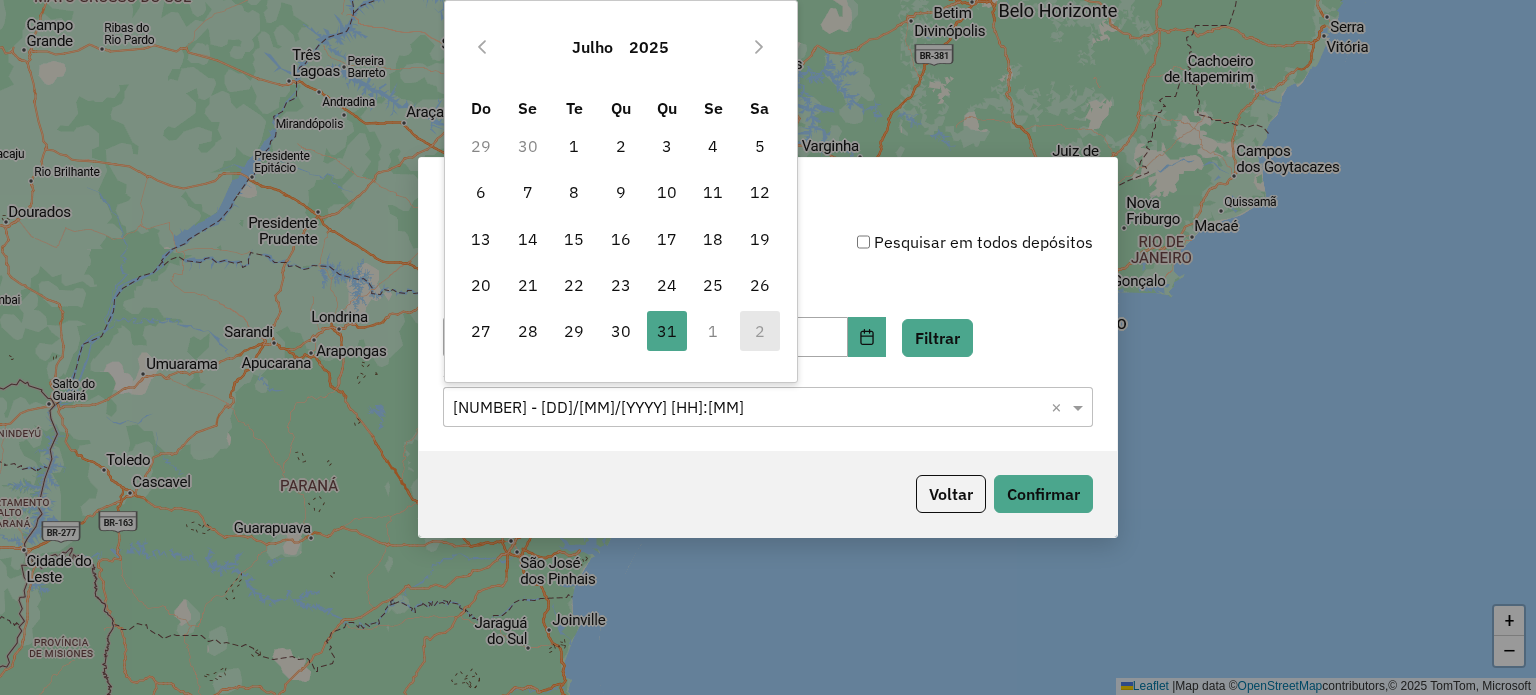 click on "Depósito: CDD [CITY] Pesquisar em todos depósitos Data de execução da roteirização: Entre [DATE] até [DATE] Filtrar" 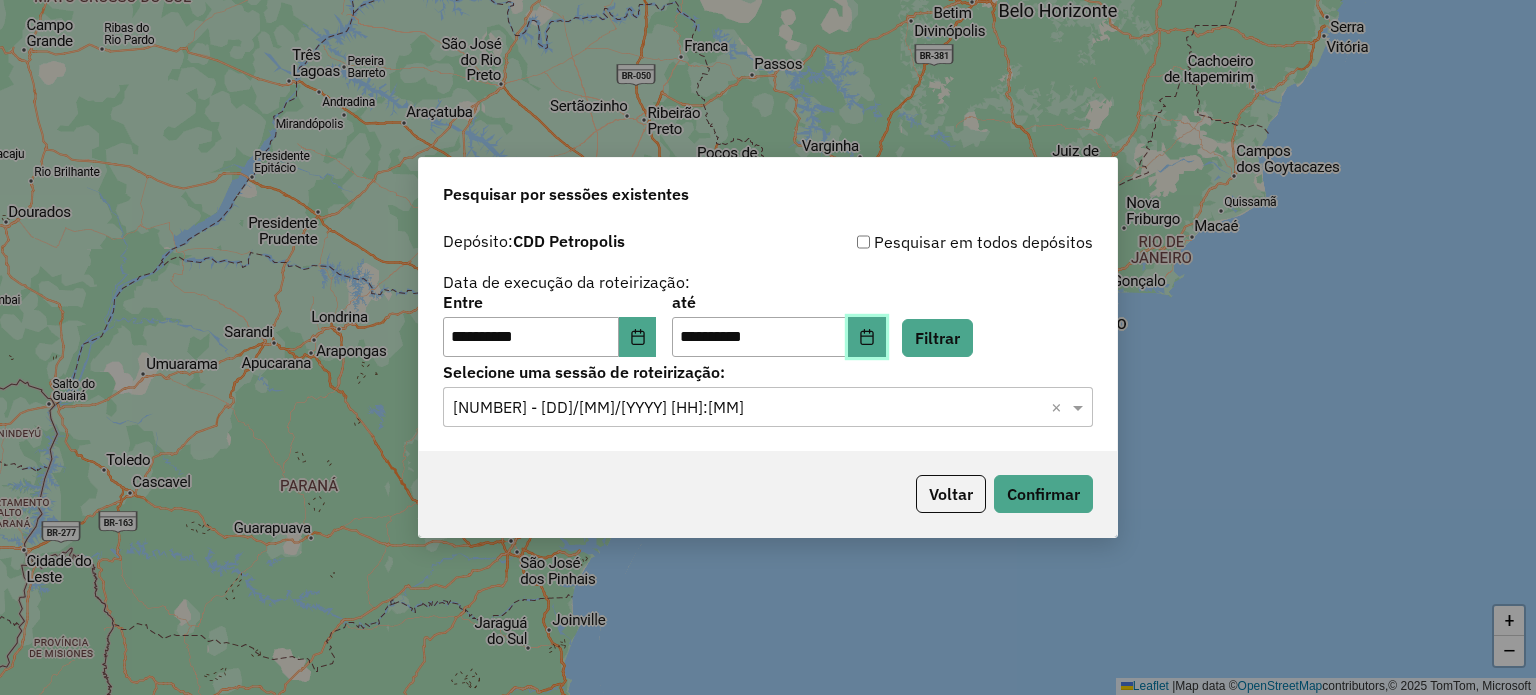click at bounding box center [867, 337] 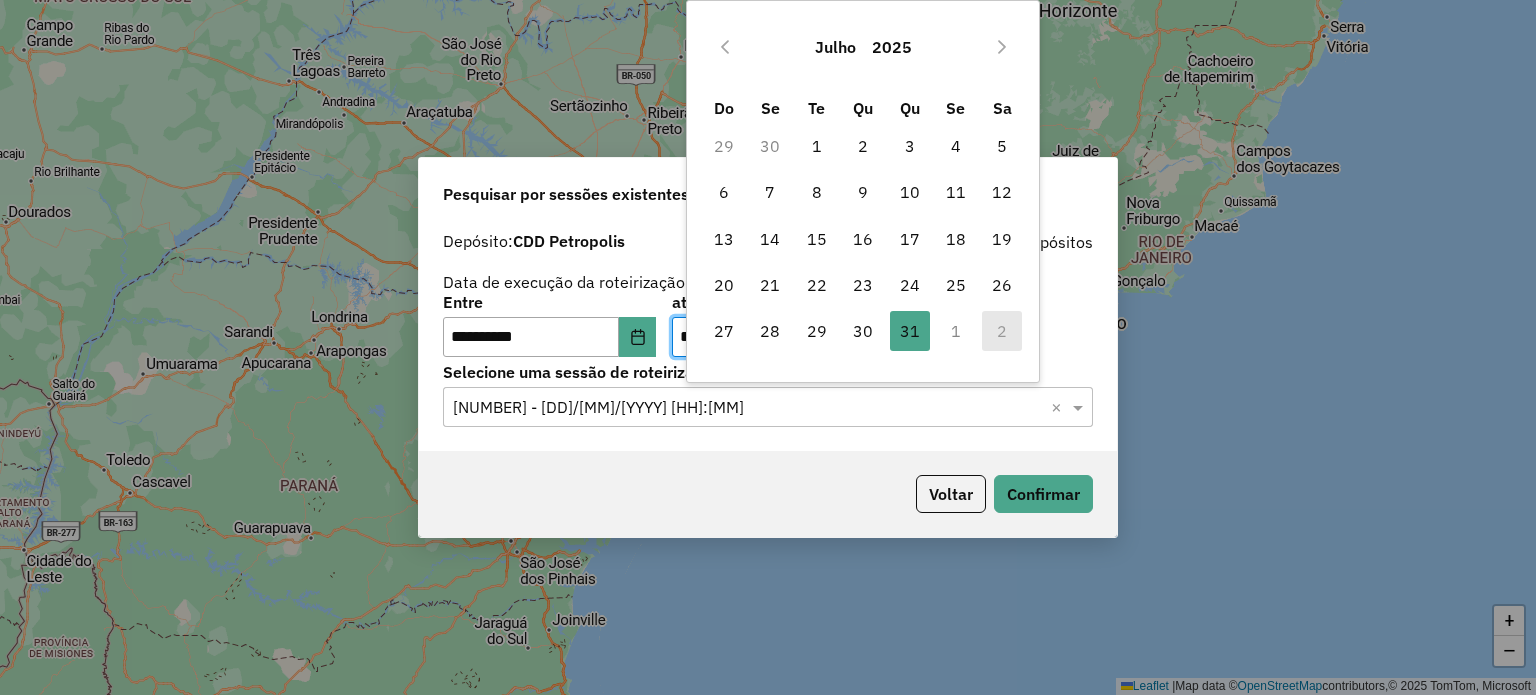 click on "1" at bounding box center (956, 331) 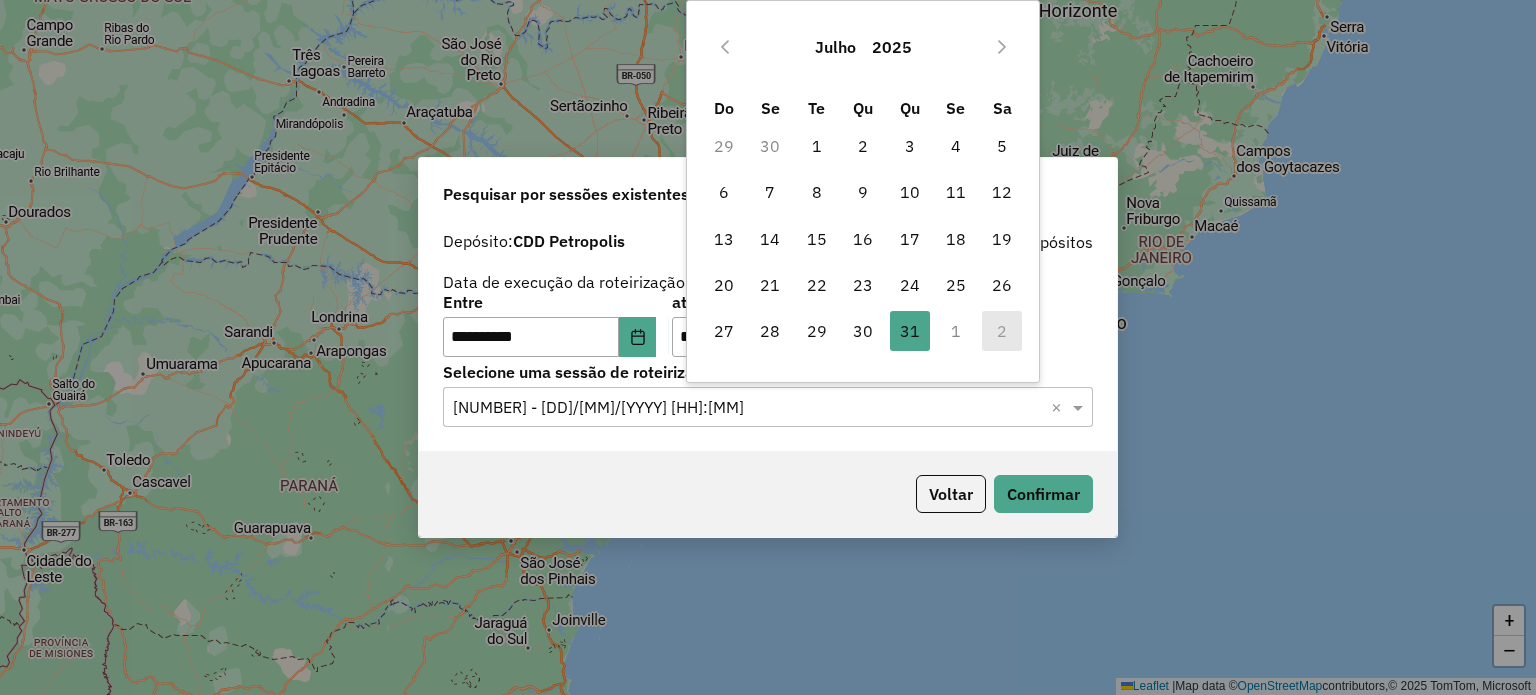 click on "Data de execução da roteirização:" 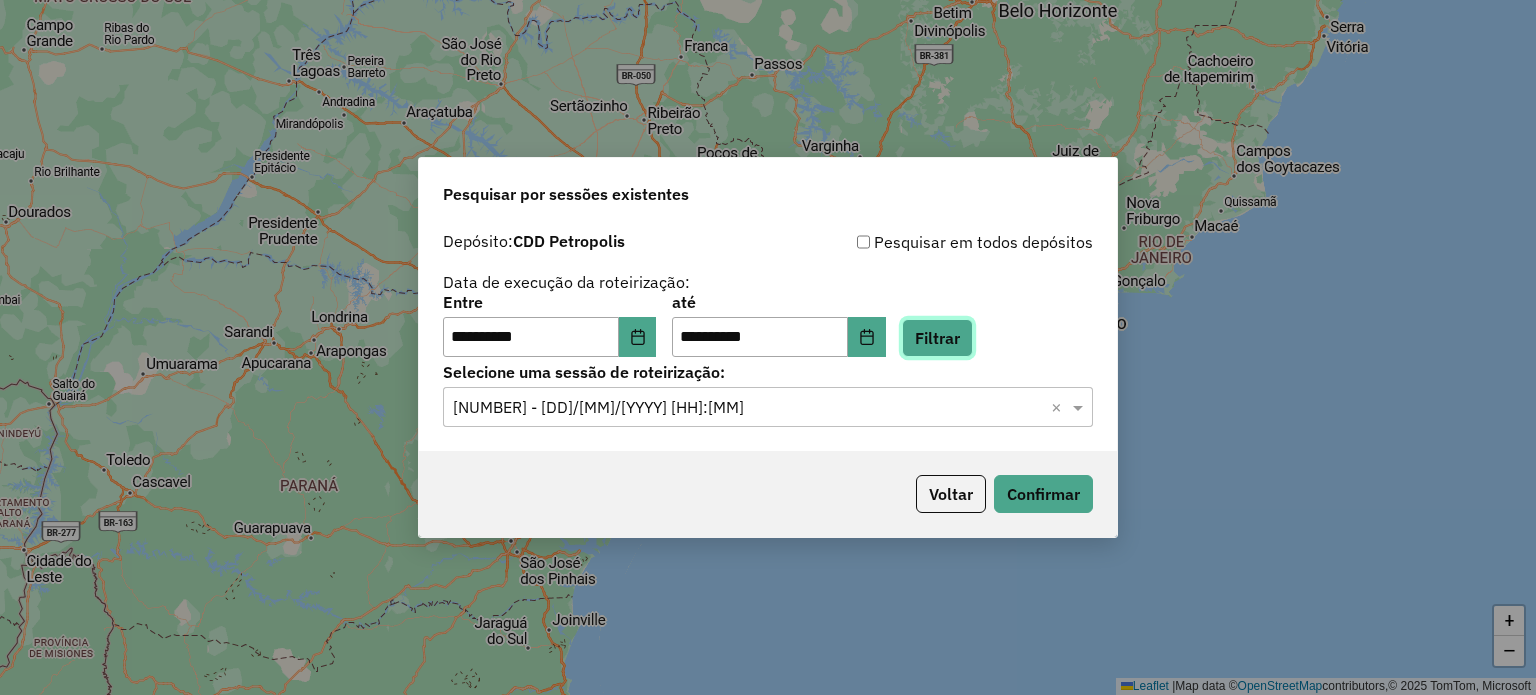 click on "Filtrar" 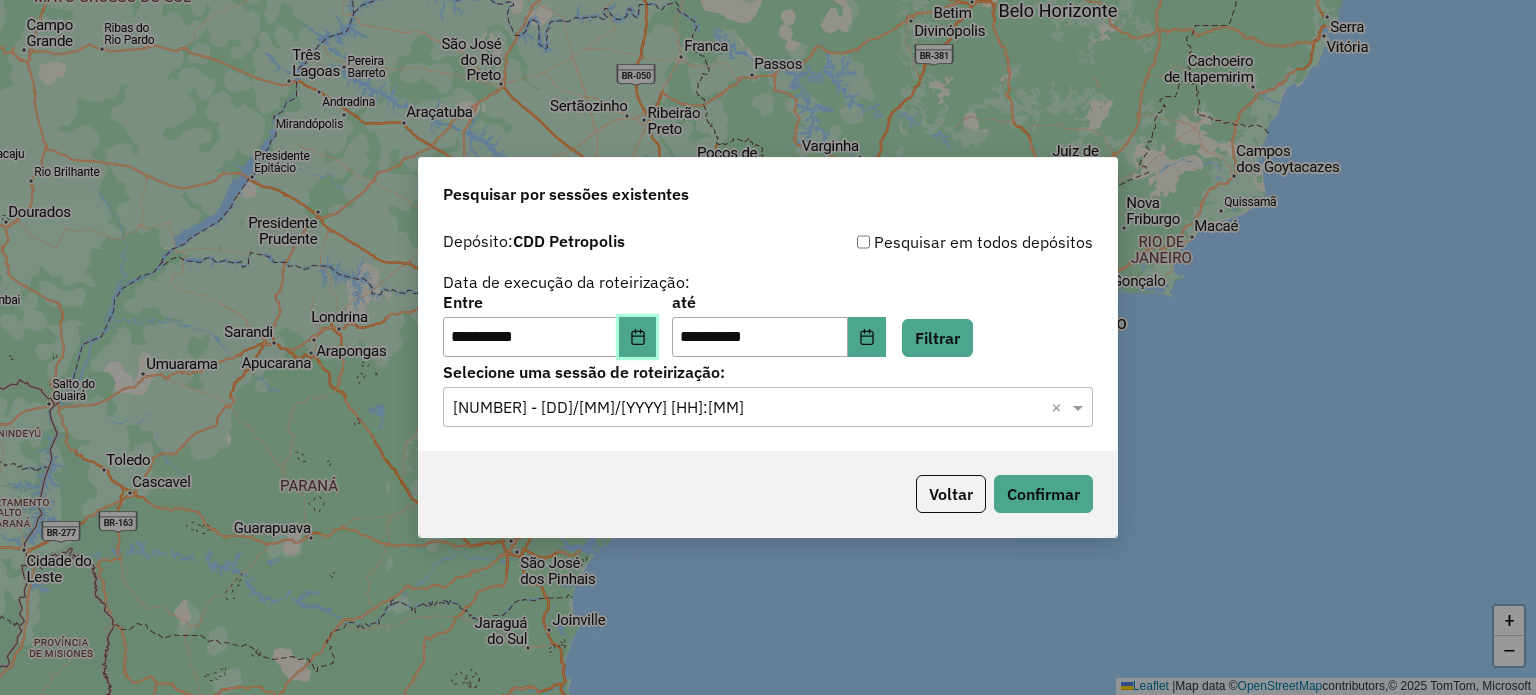 click at bounding box center (638, 337) 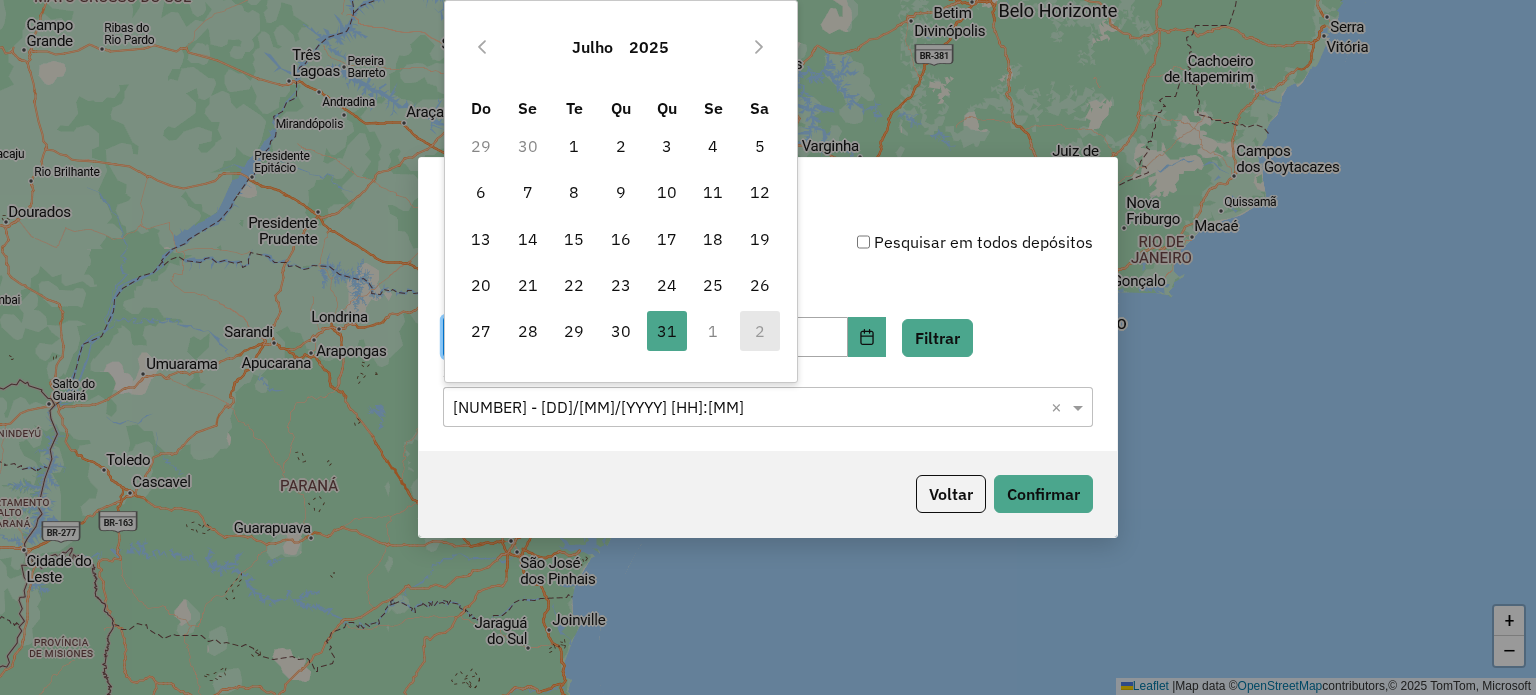 click on "1" at bounding box center (713, 331) 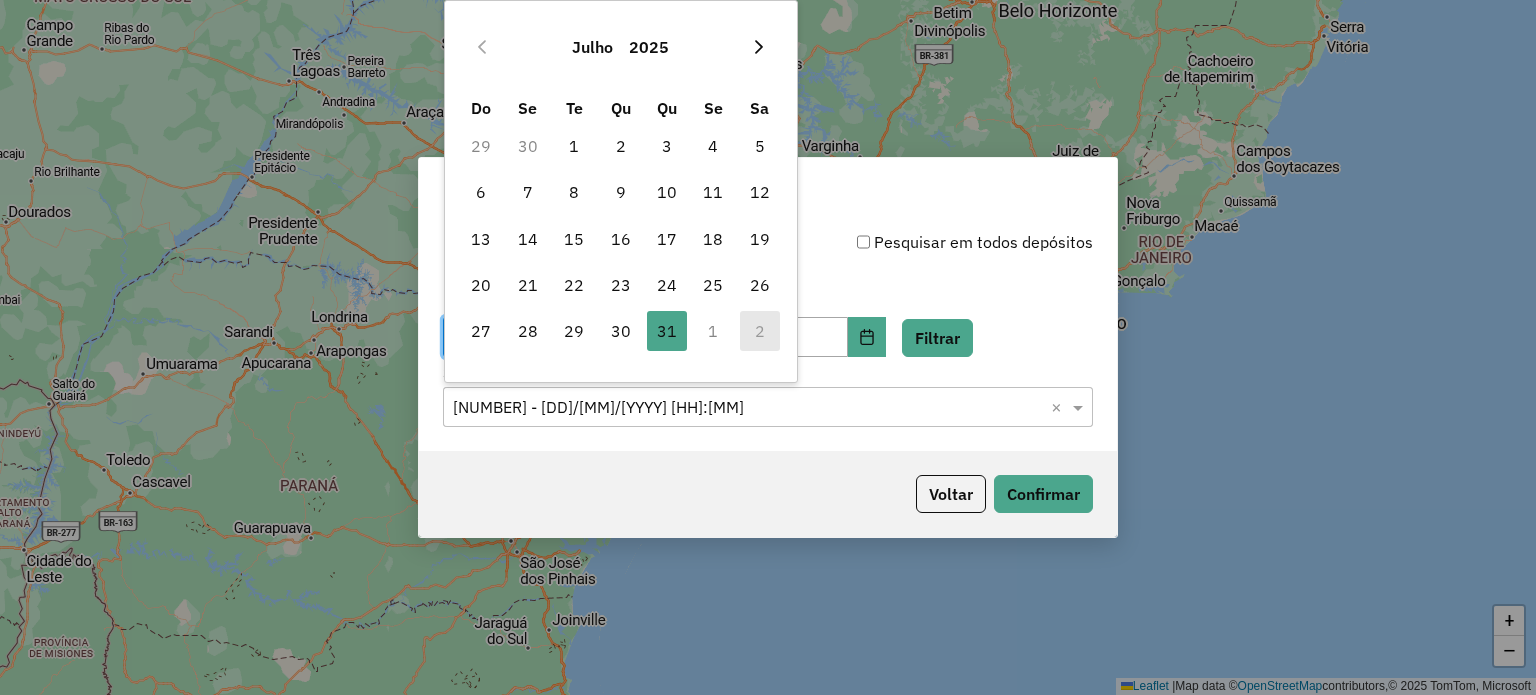 click at bounding box center (759, 47) 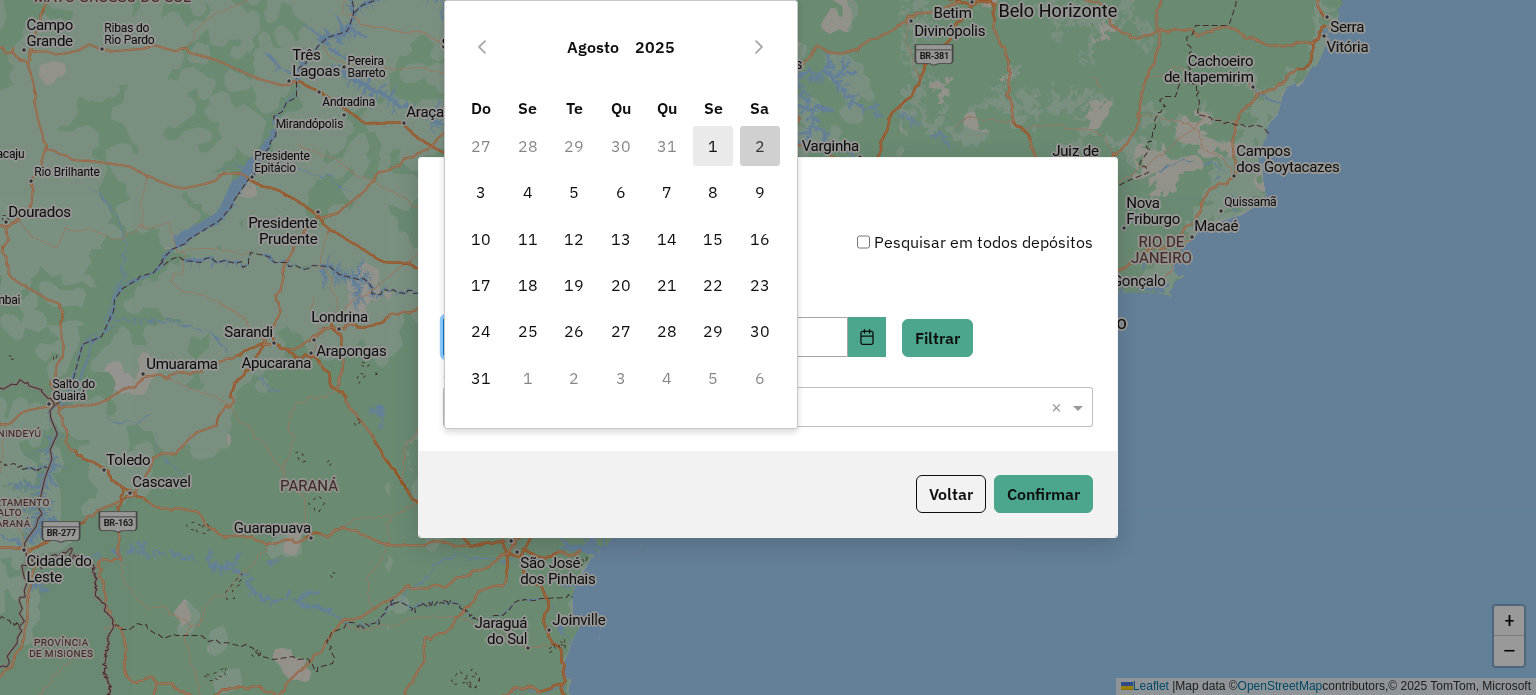click on "1" at bounding box center [713, 146] 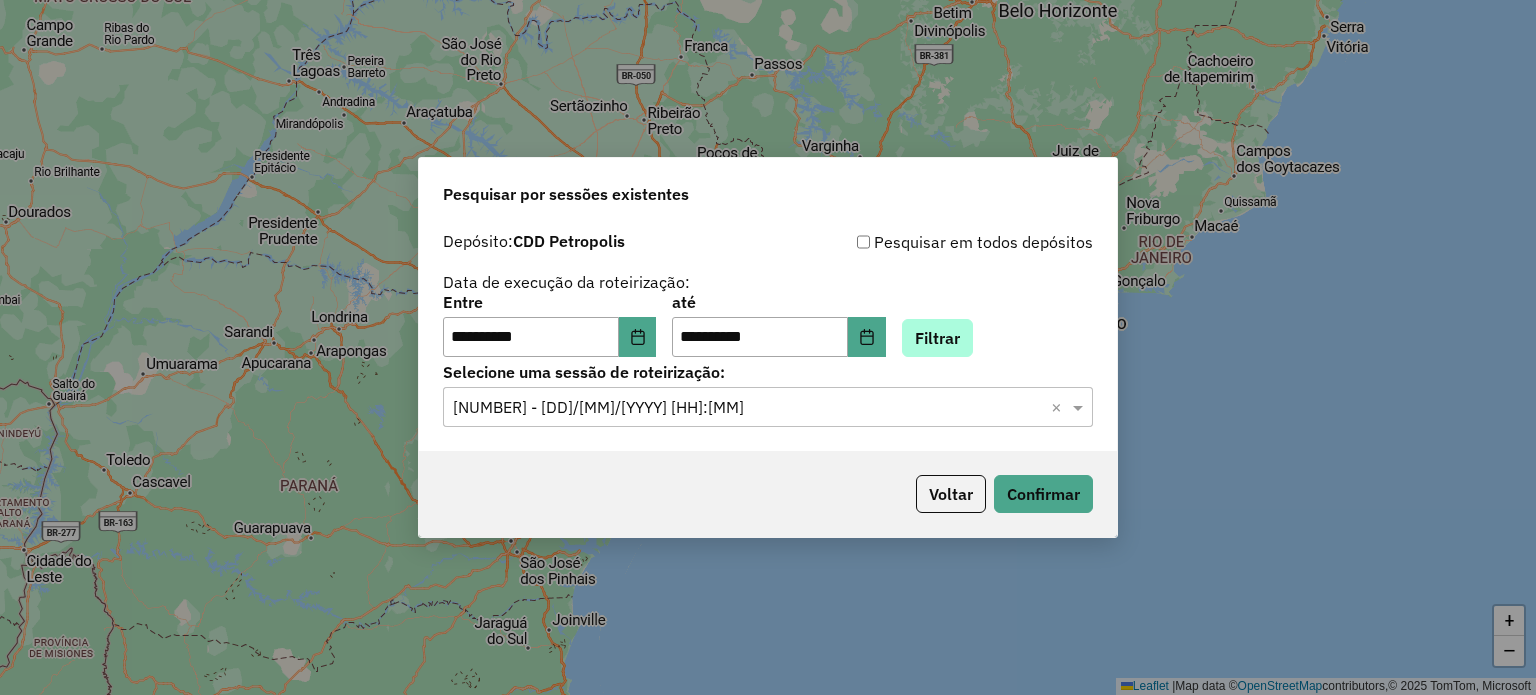 drag, startPoint x: 946, startPoint y: 317, endPoint x: 958, endPoint y: 338, distance: 24.186773 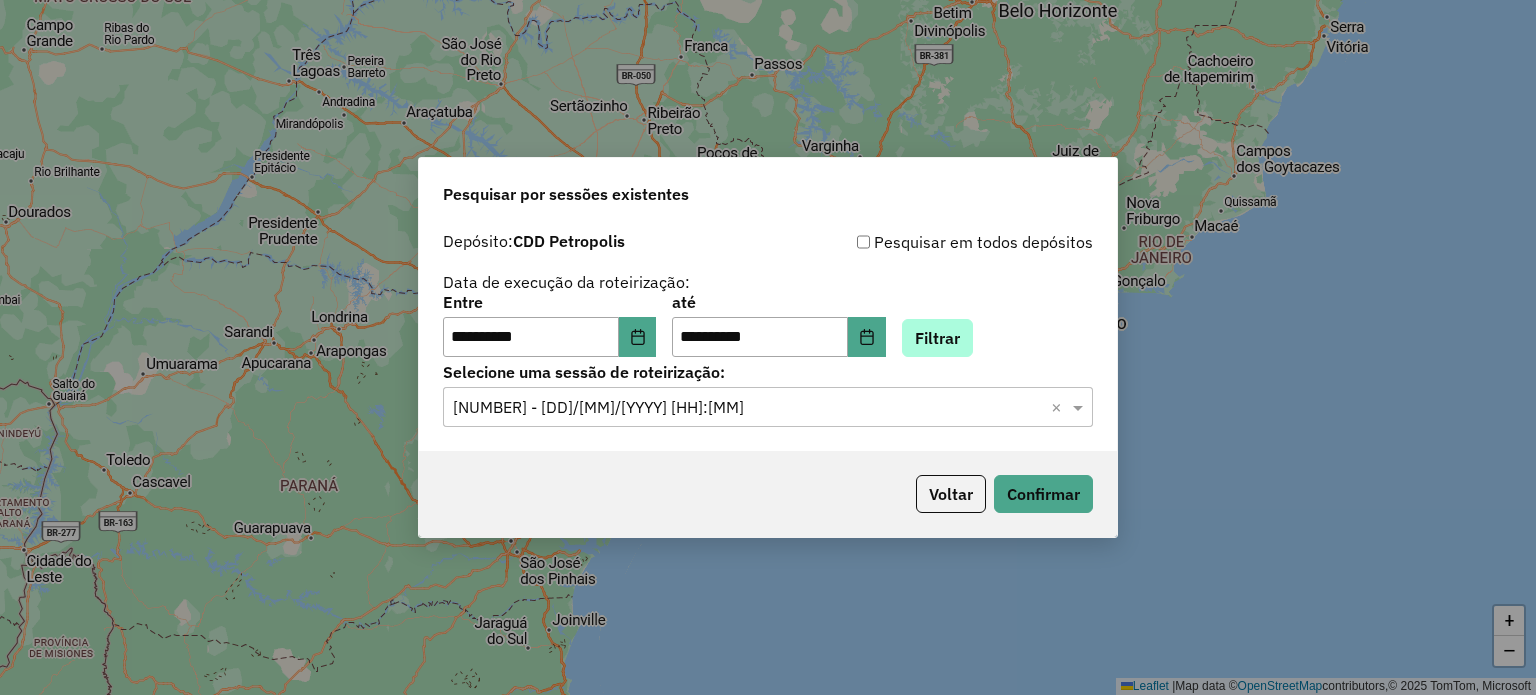 click on "**********" 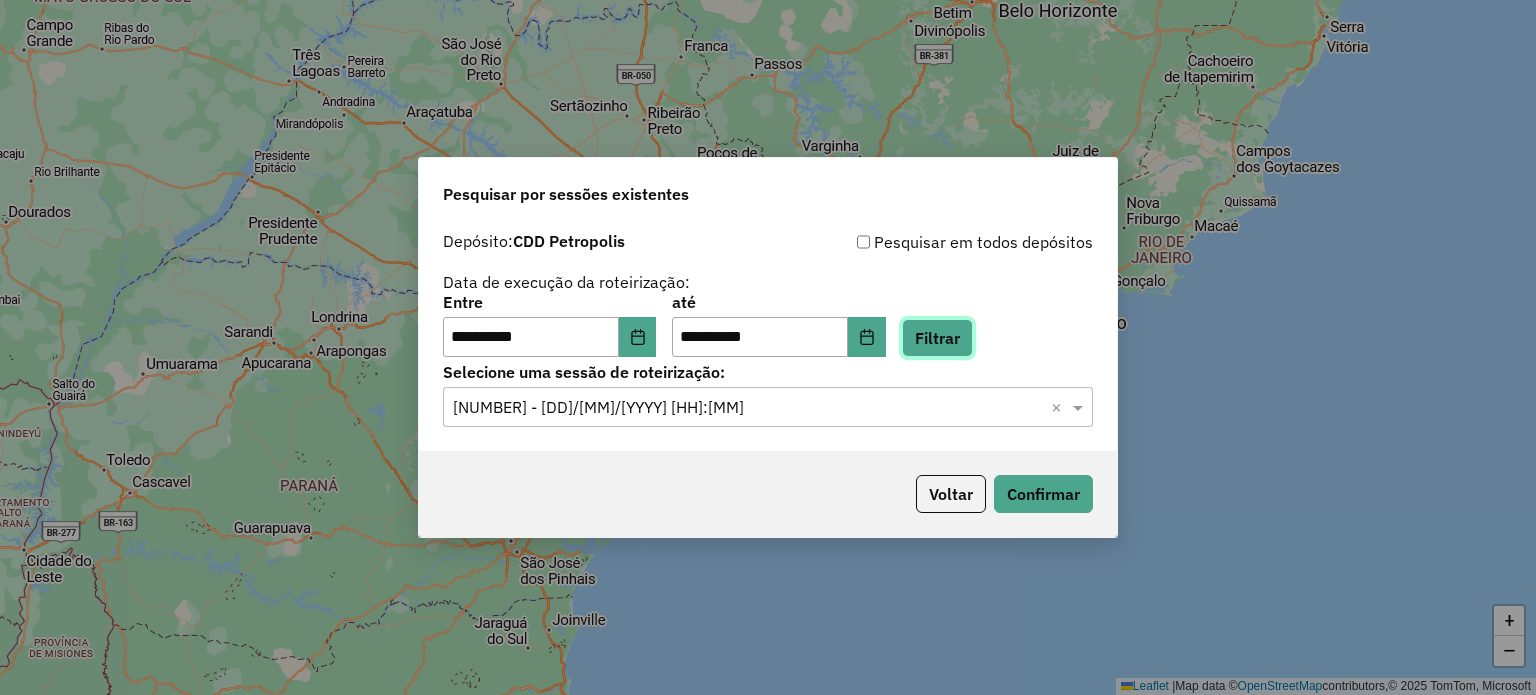 click on "Filtrar" 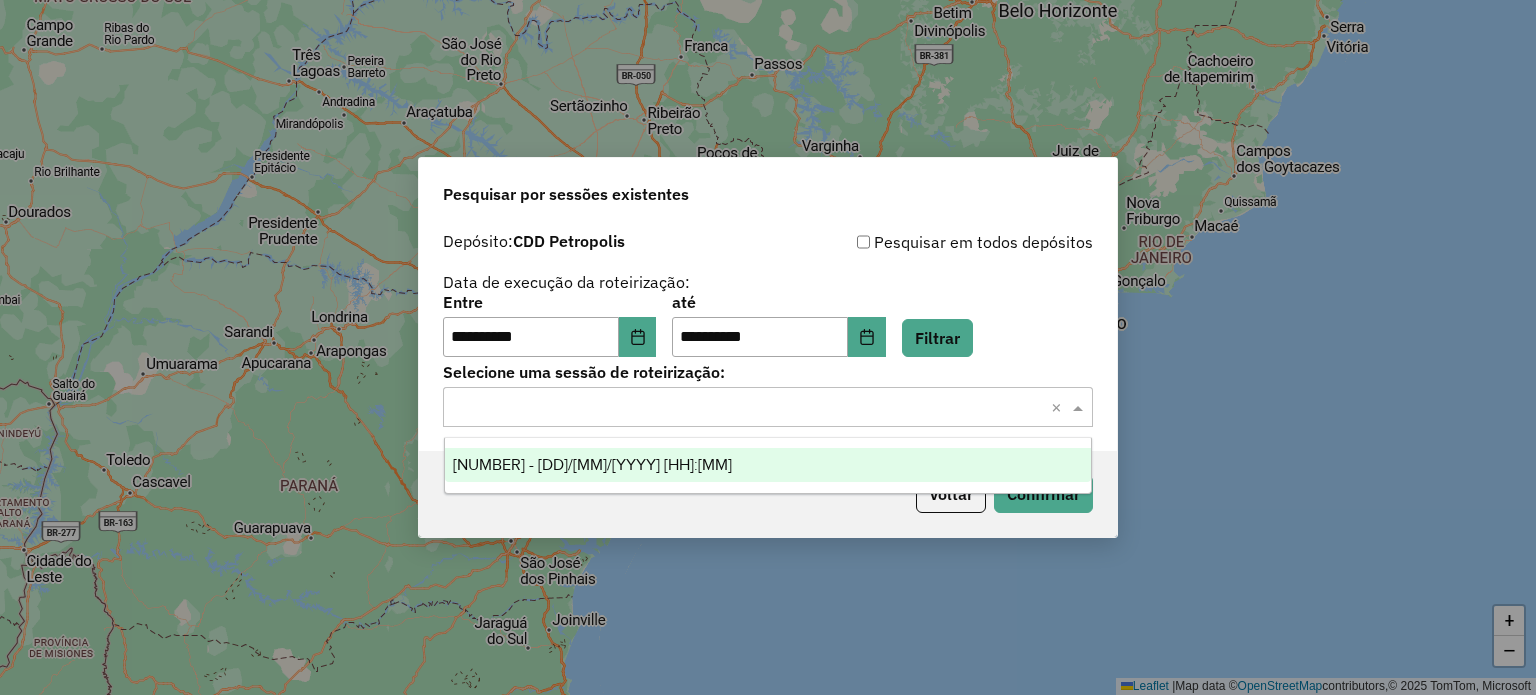 click 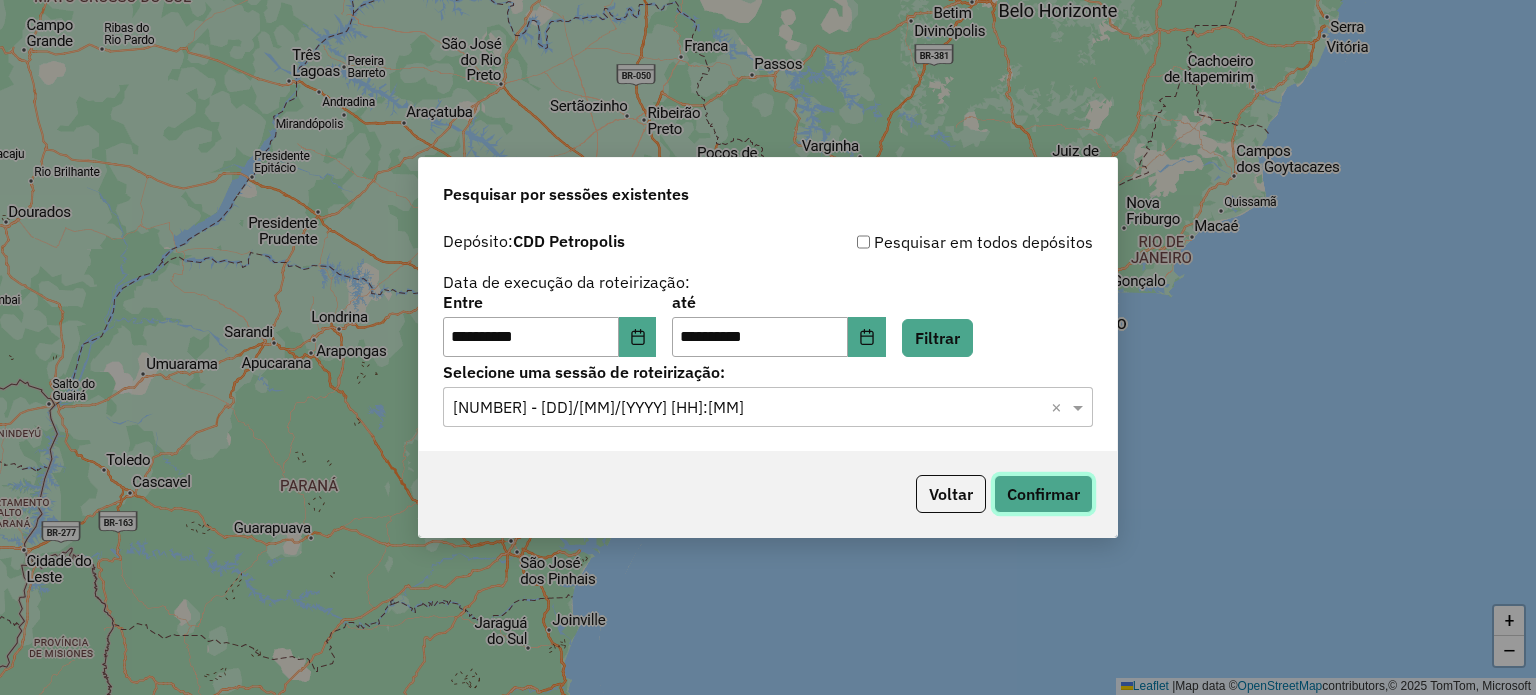 click on "Confirmar" 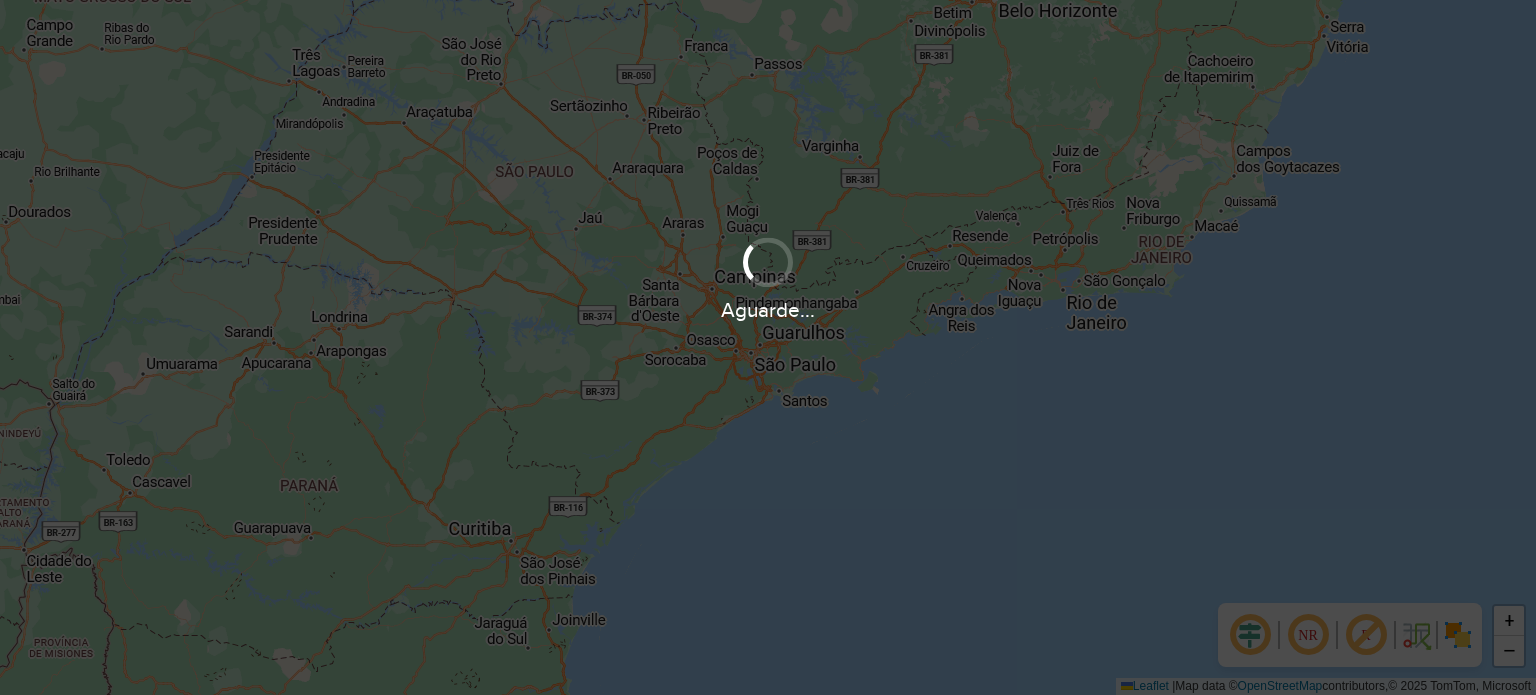scroll, scrollTop: 0, scrollLeft: 0, axis: both 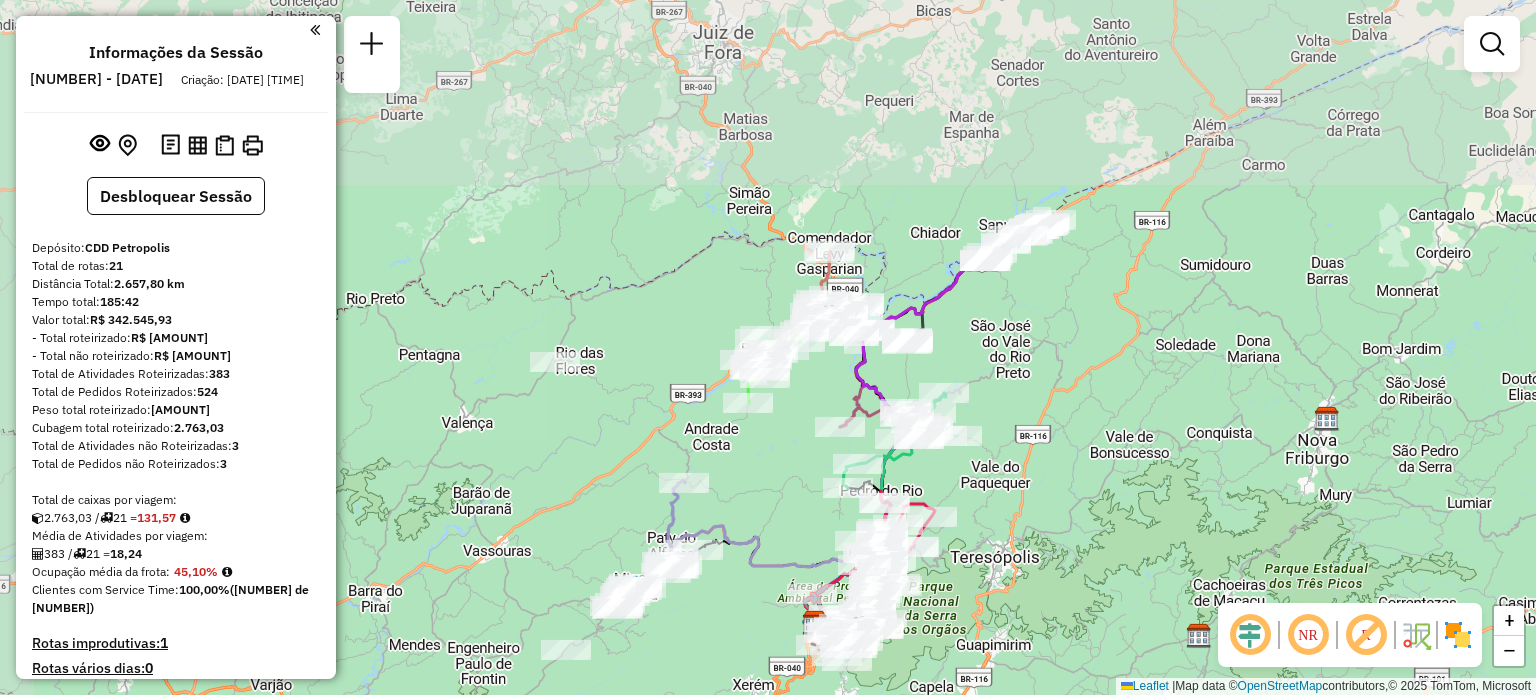 drag, startPoint x: 680, startPoint y: 363, endPoint x: 730, endPoint y: 638, distance: 279.50848 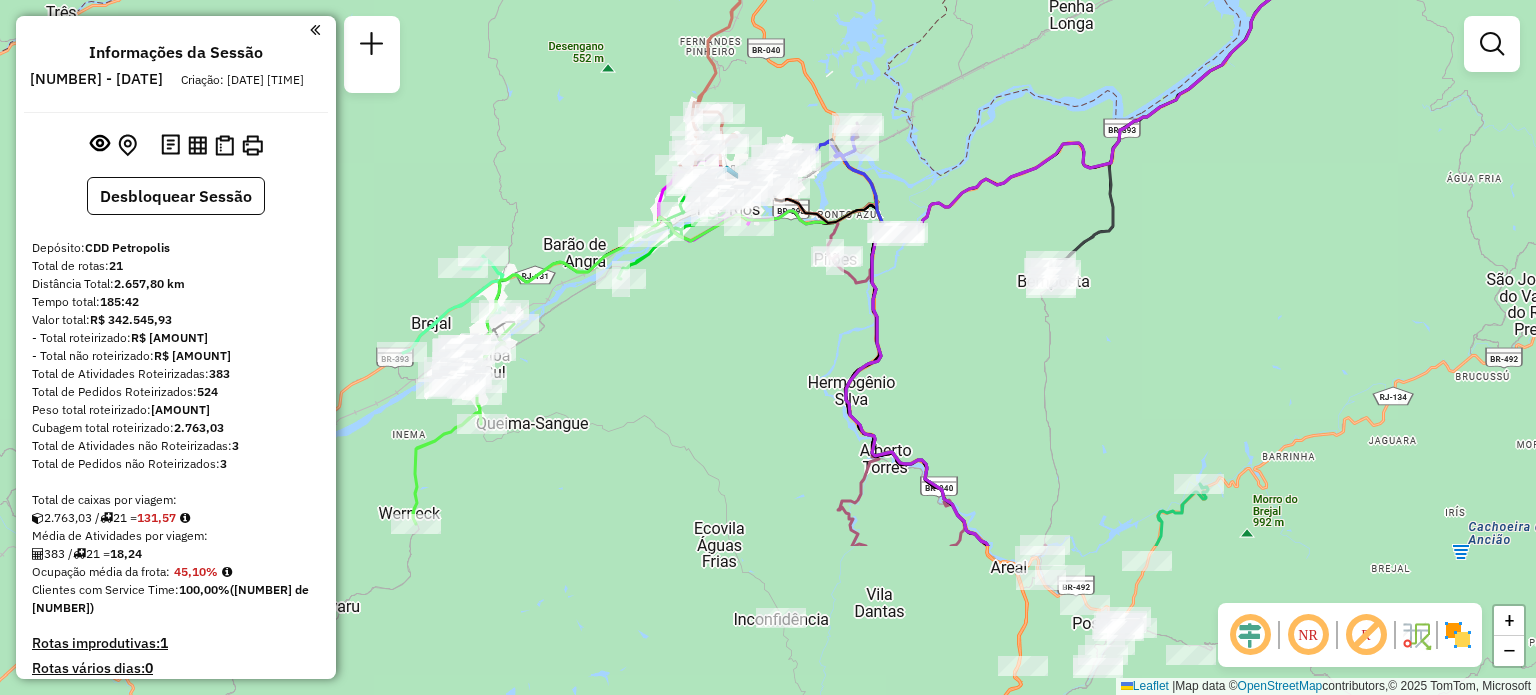 drag, startPoint x: 851, startPoint y: 342, endPoint x: 948, endPoint y: 124, distance: 238.60637 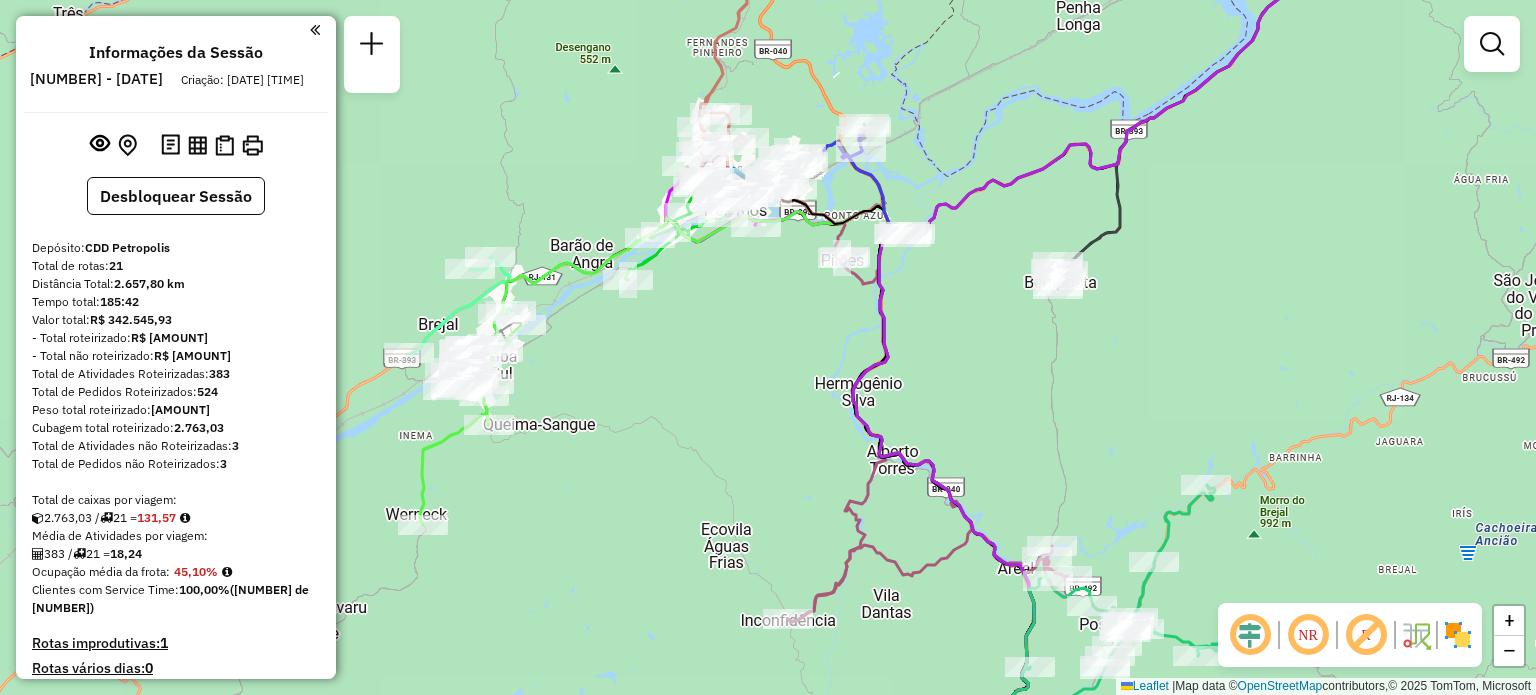 drag, startPoint x: 969, startPoint y: 327, endPoint x: 699, endPoint y: 255, distance: 279.43515 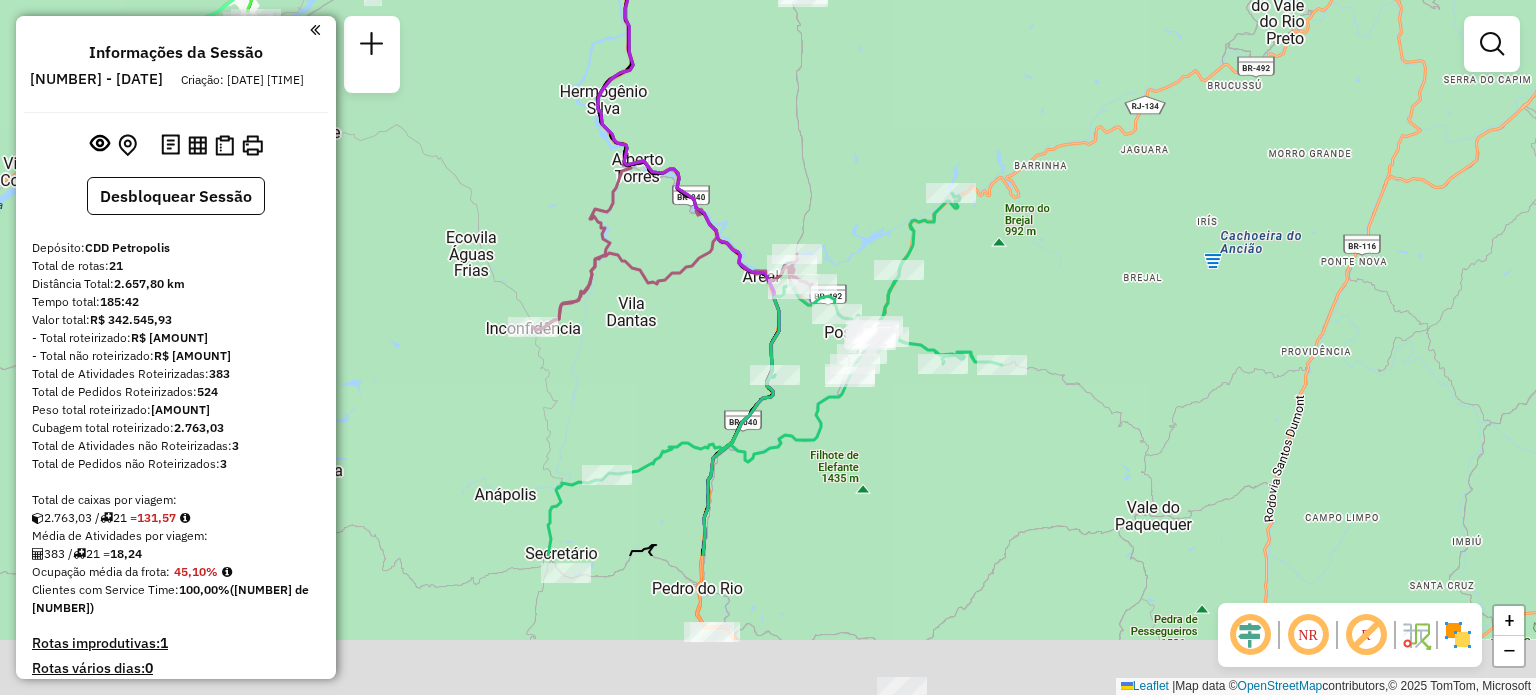 drag, startPoint x: 701, startPoint y: 332, endPoint x: 742, endPoint y: 75, distance: 260.24988 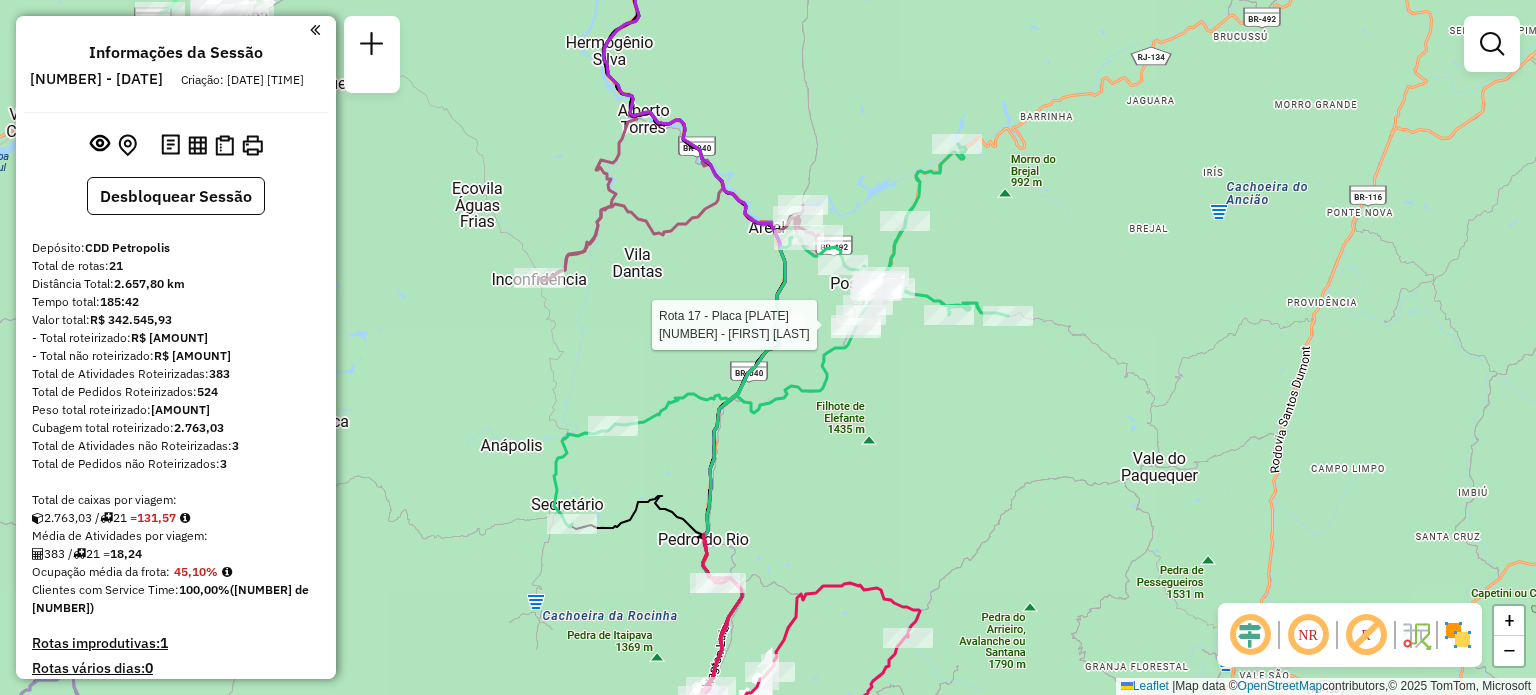 select on "**********" 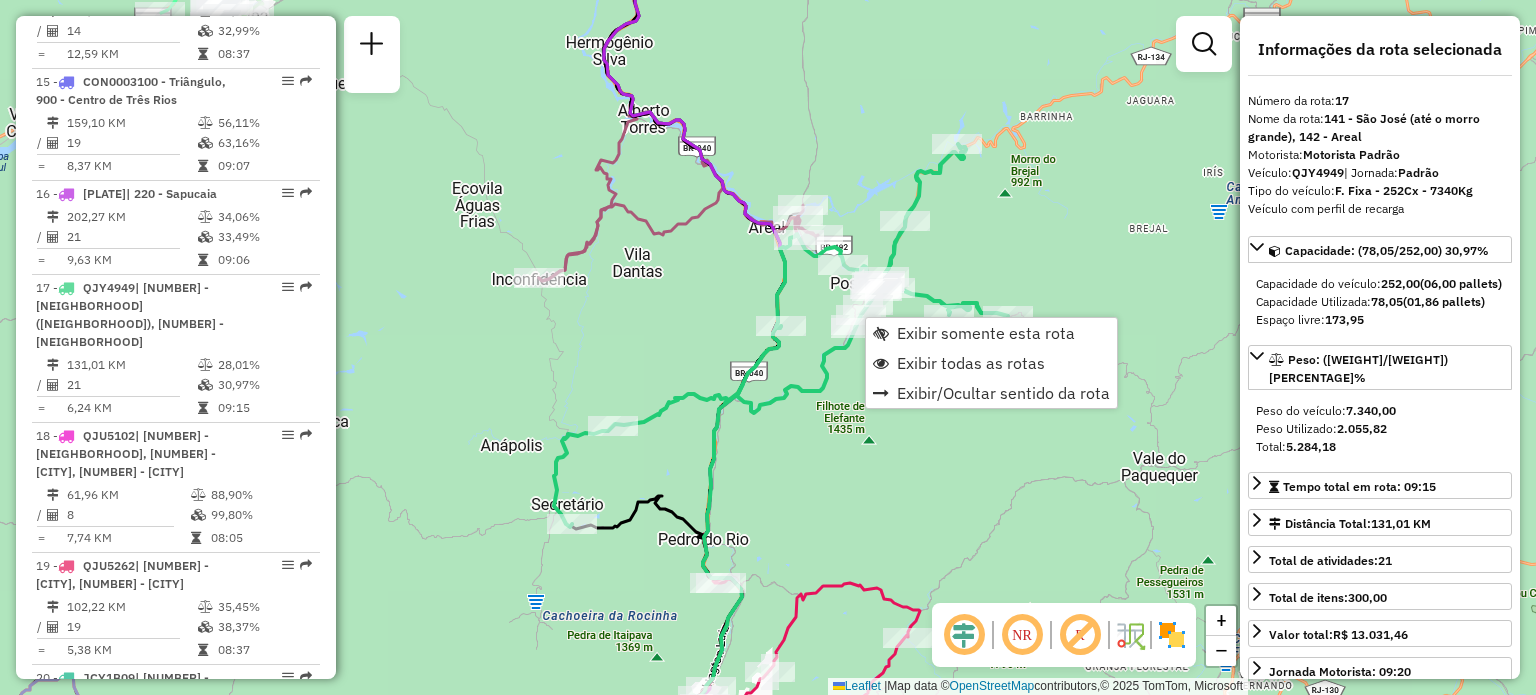 scroll, scrollTop: 2554, scrollLeft: 0, axis: vertical 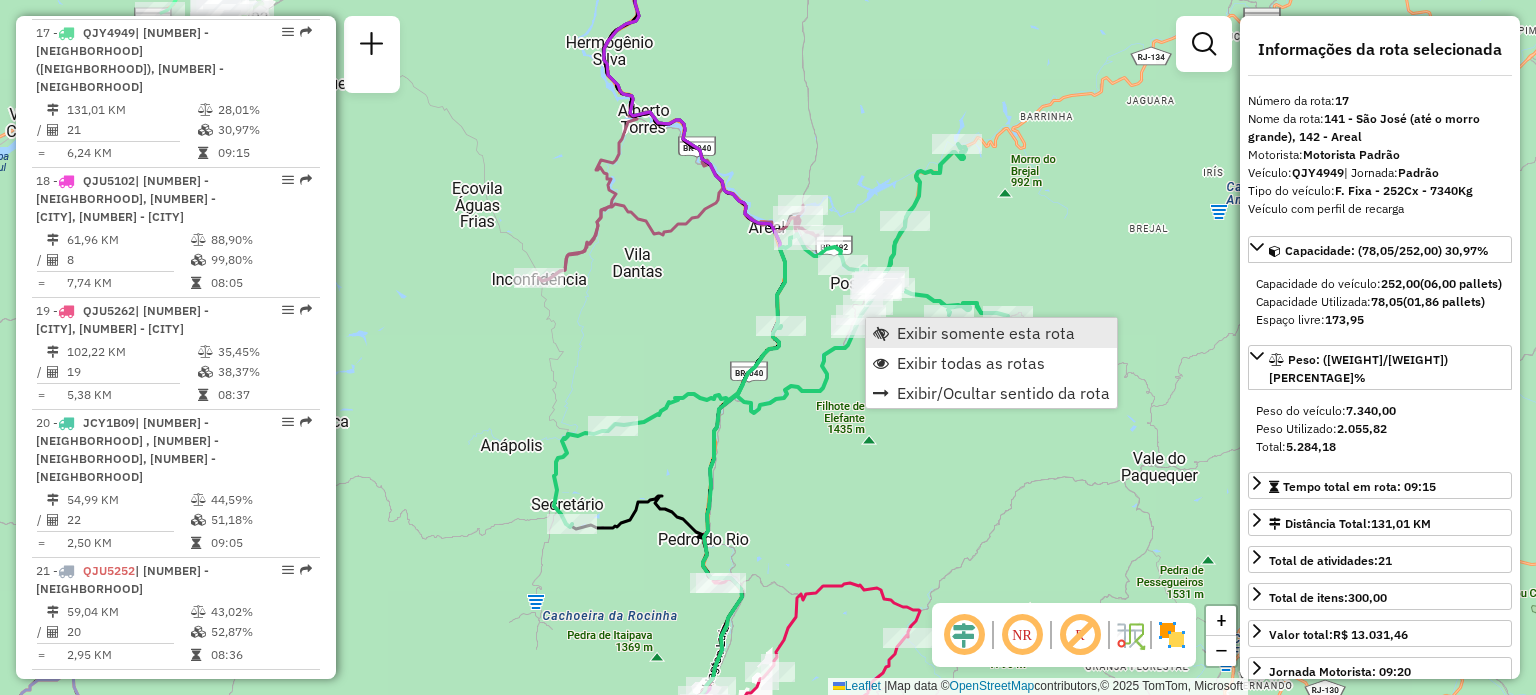 click on "Exibir somente esta rota" at bounding box center [991, 333] 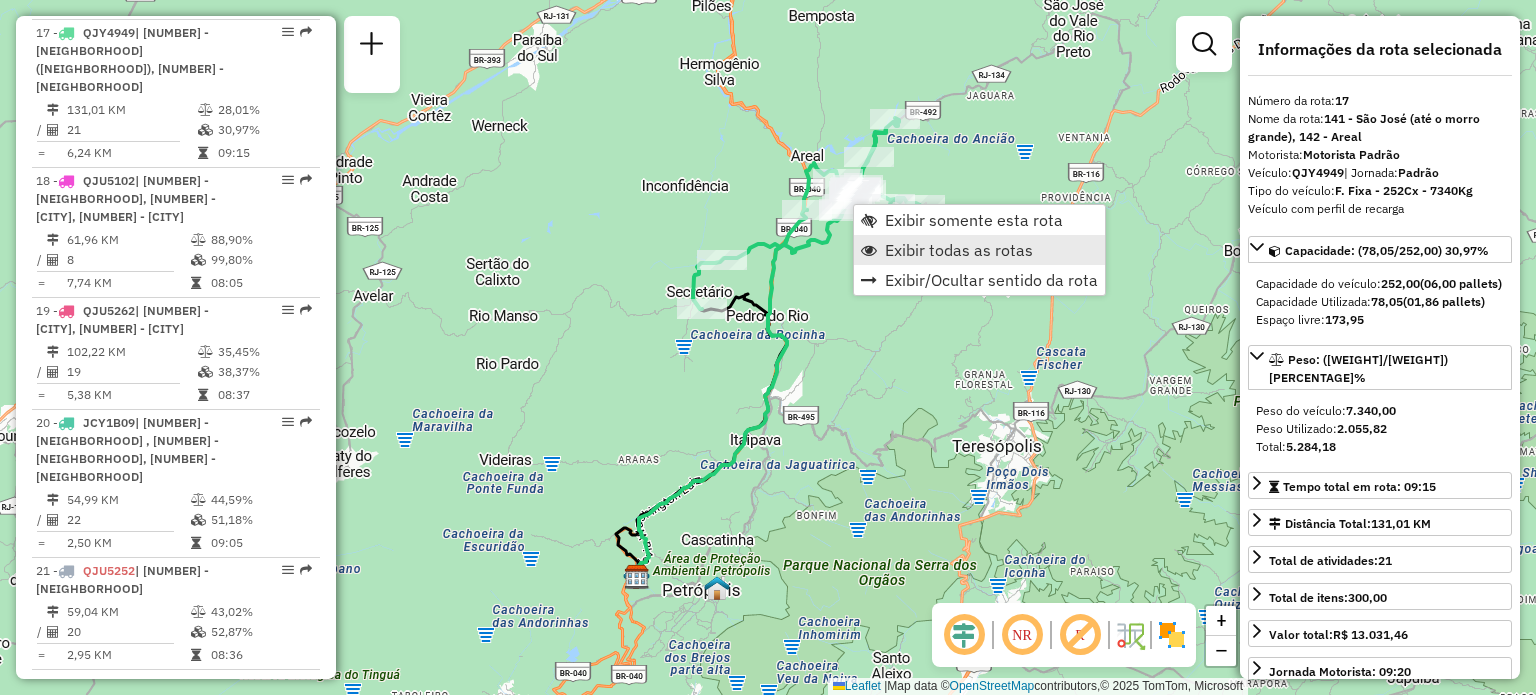 click on "Exibir todas as rotas" at bounding box center [979, 250] 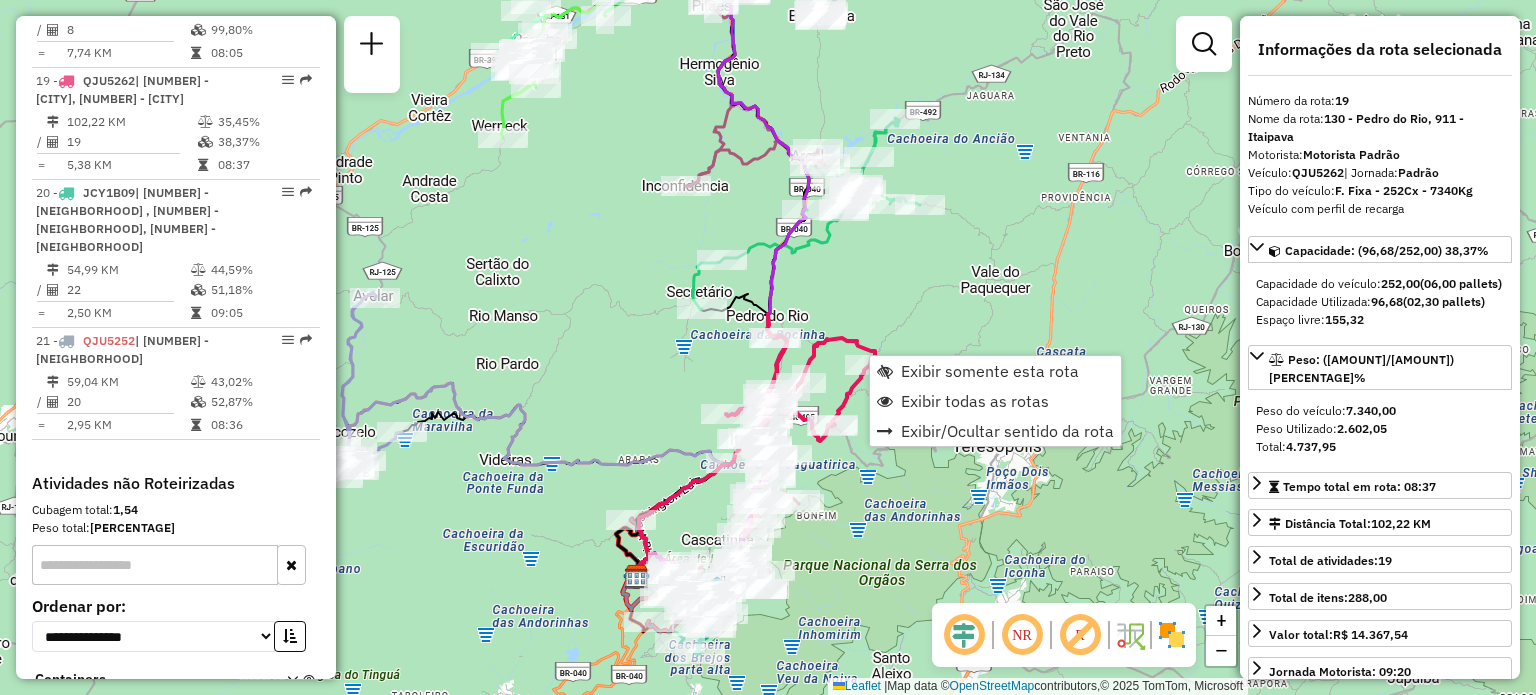scroll, scrollTop: 2796, scrollLeft: 0, axis: vertical 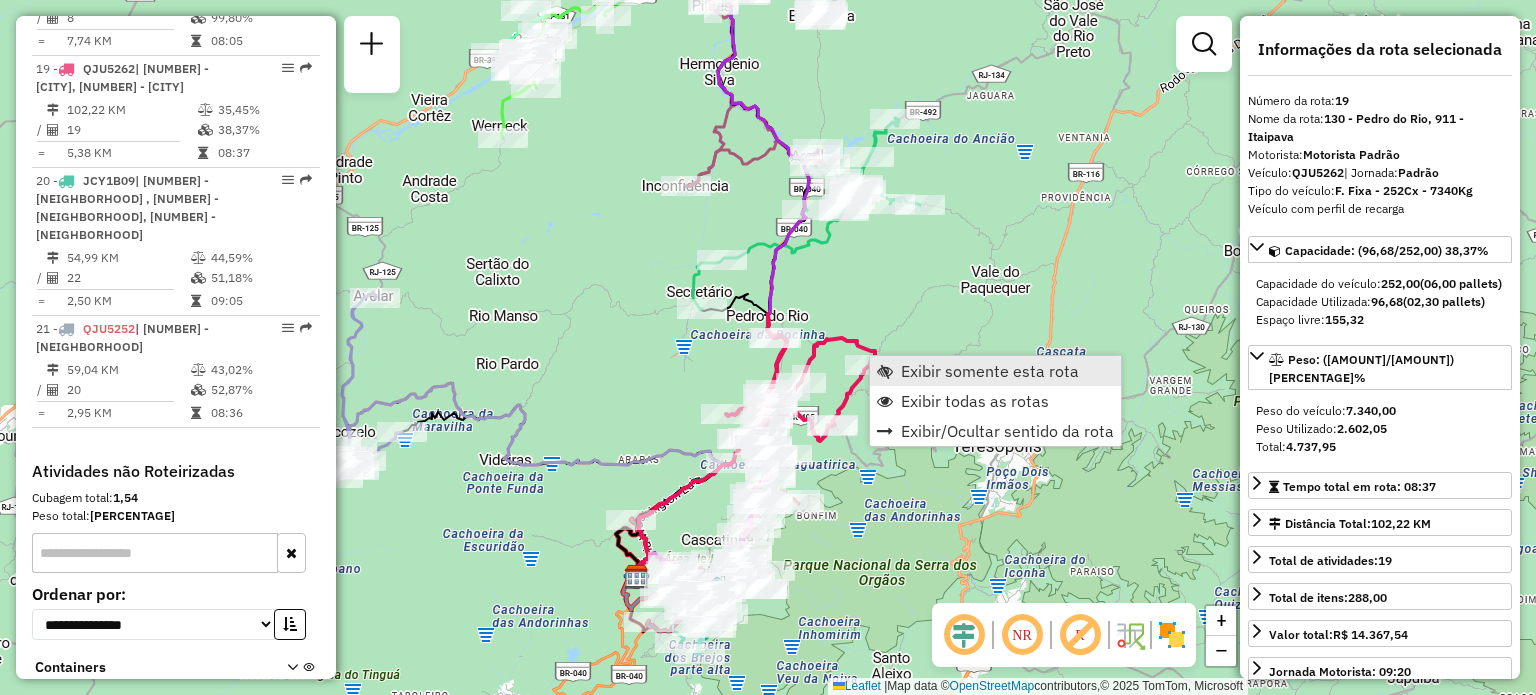 click on "Exibir somente esta rota" at bounding box center [990, 371] 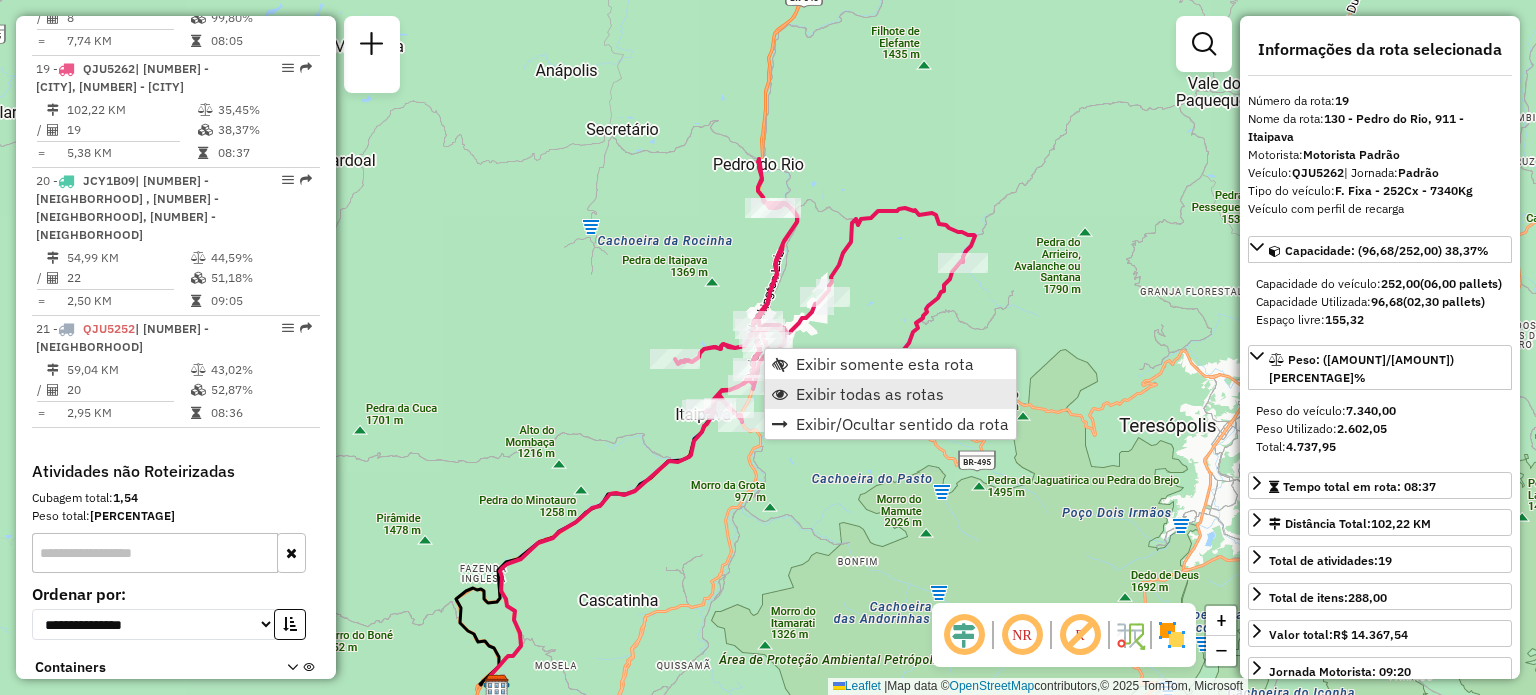 click on "Exibir todas as rotas" at bounding box center [870, 394] 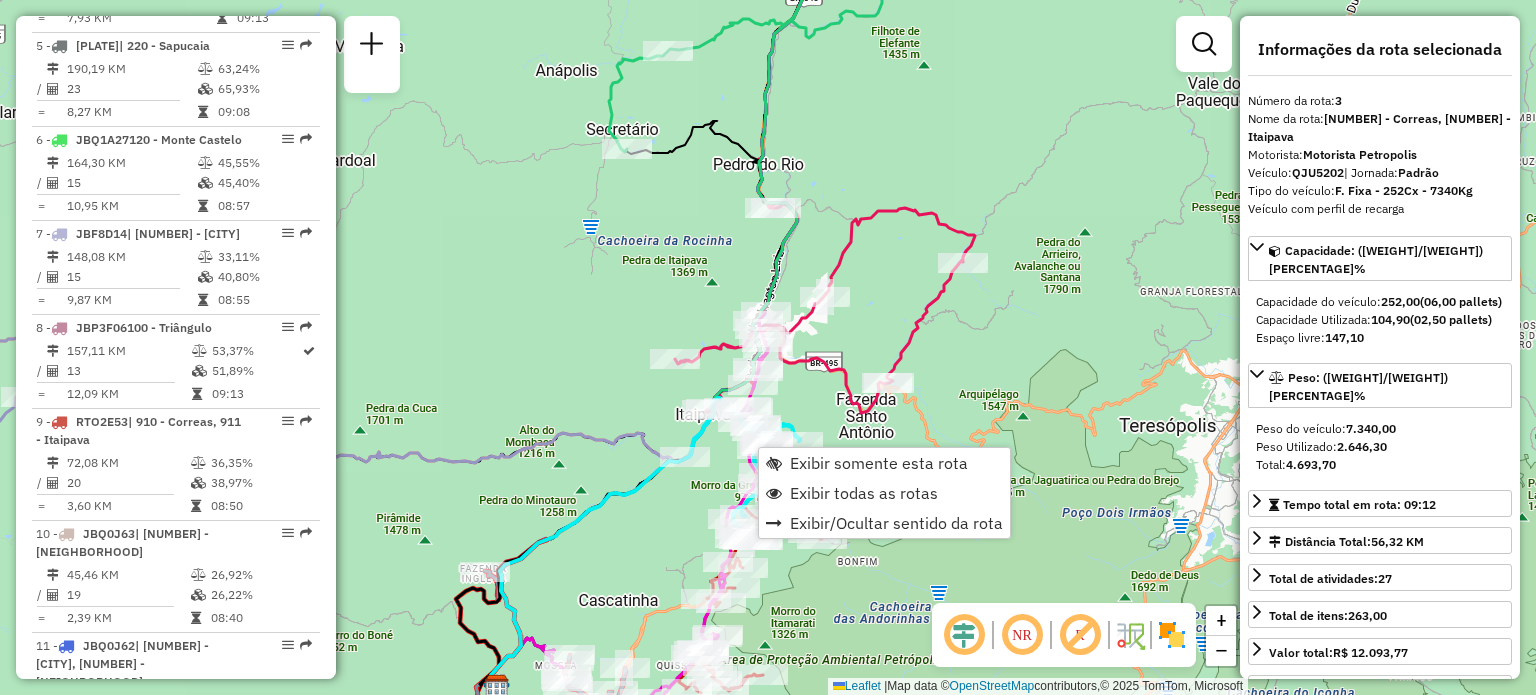 scroll, scrollTop: 1079, scrollLeft: 0, axis: vertical 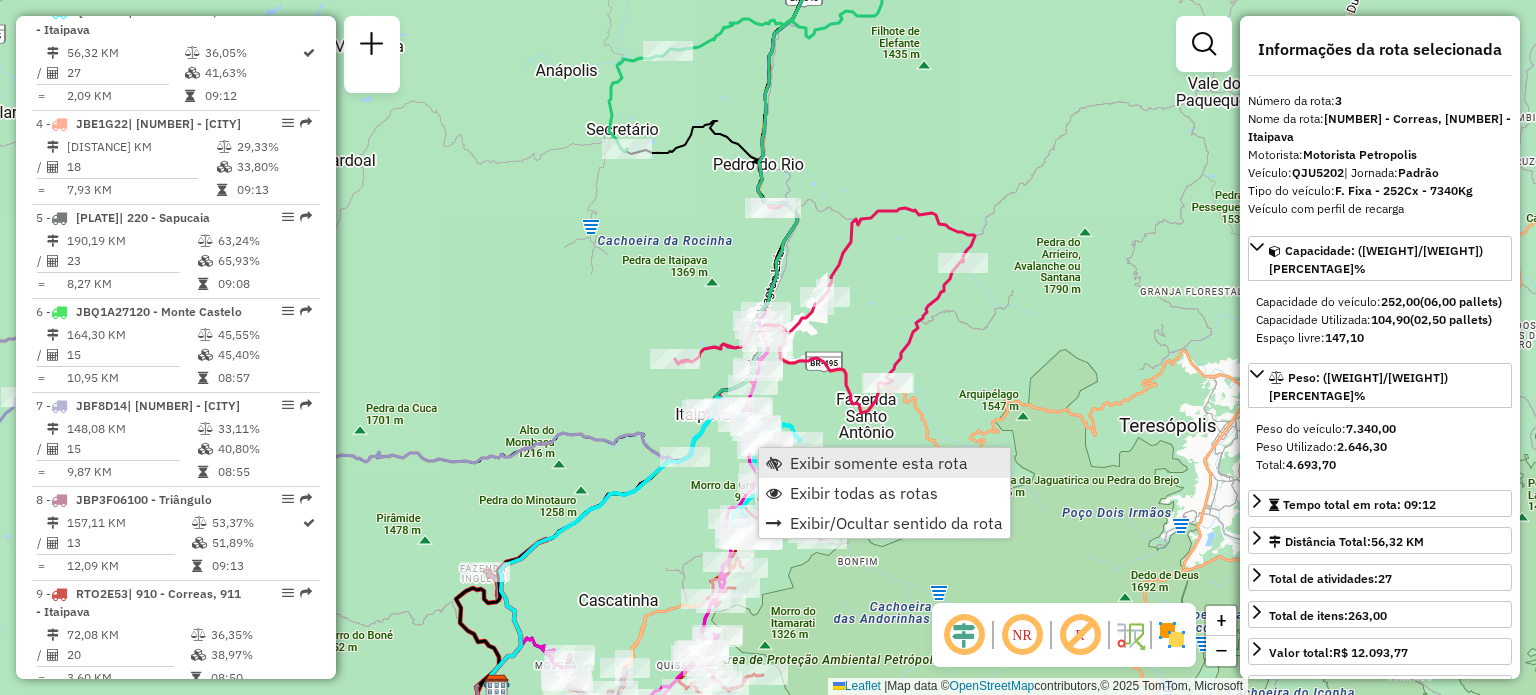 click at bounding box center (774, 463) 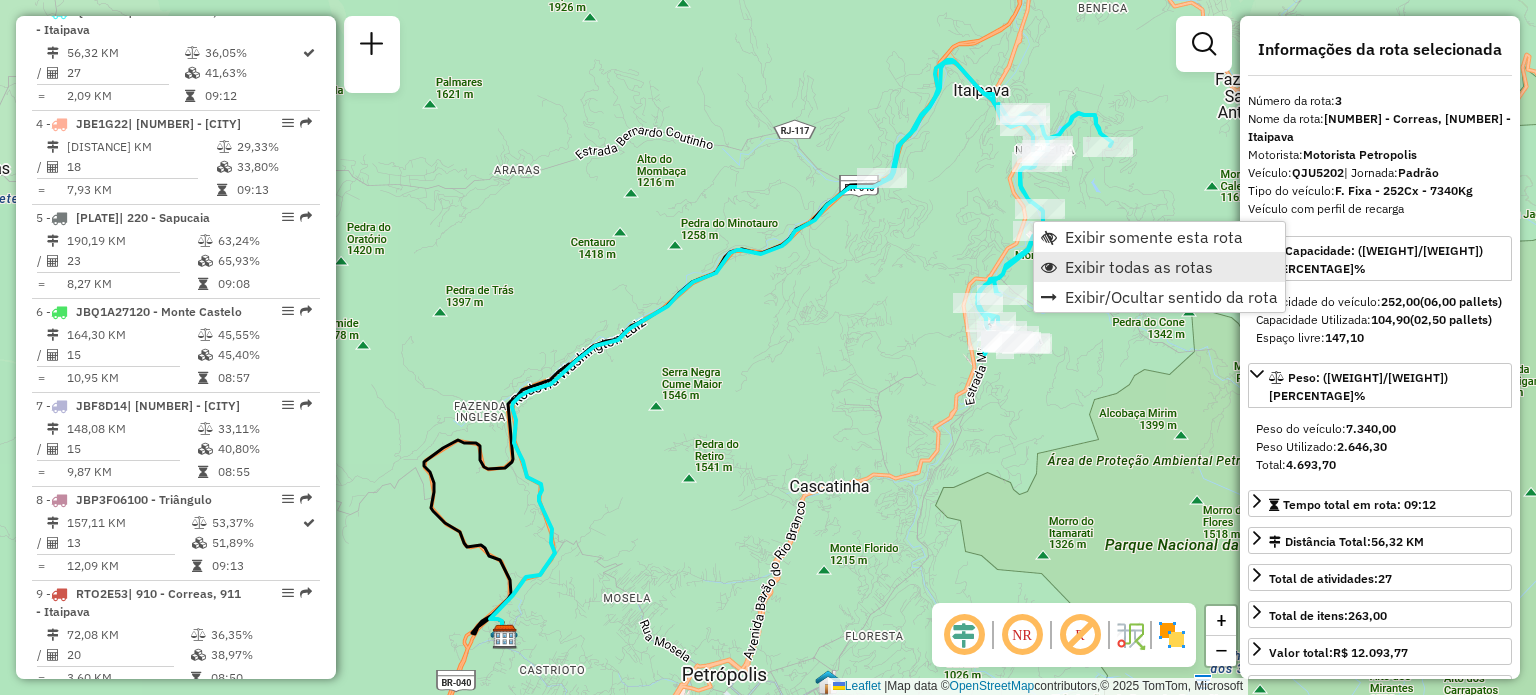 click on "Exibir todas as rotas" at bounding box center (1139, 267) 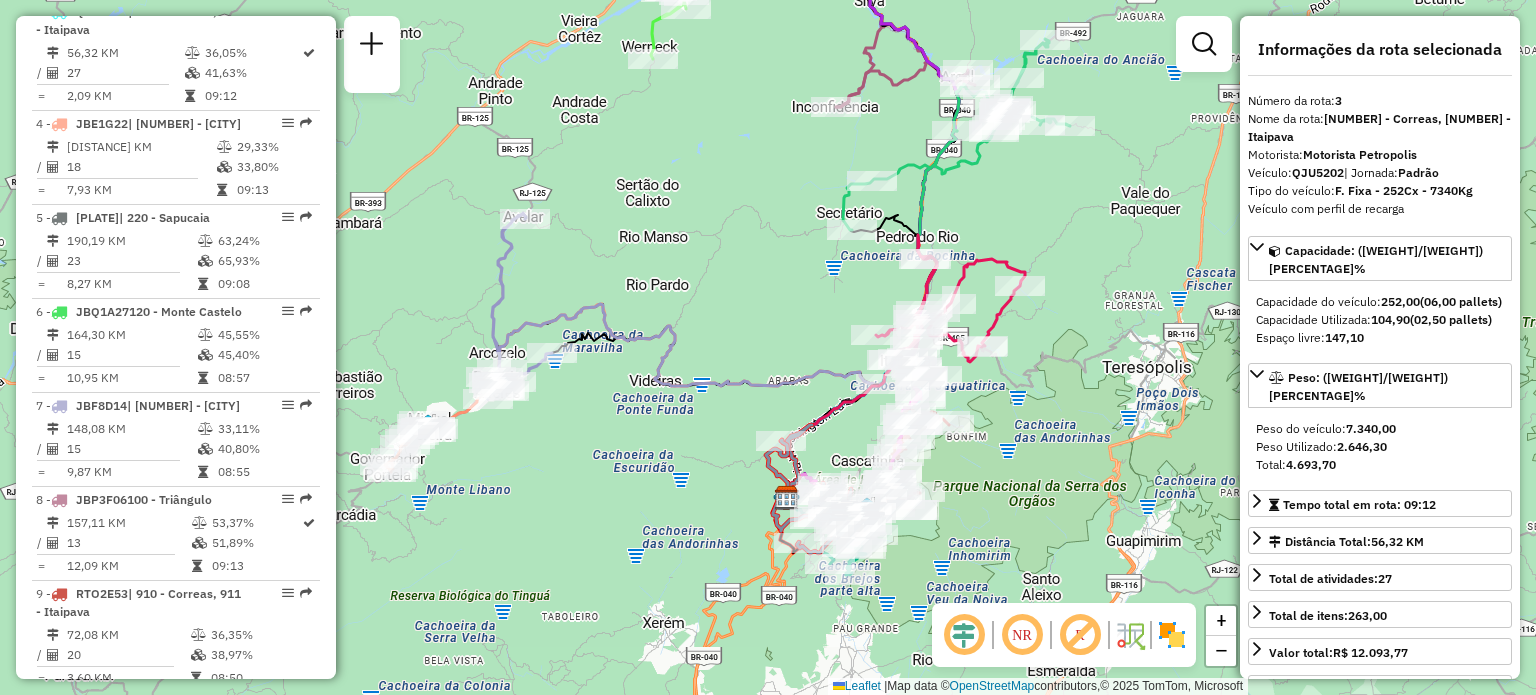 click on "Janela de atendimento Grade de atendimento Capacidade Transportadoras Veículos Cliente Pedidos  Rotas Selecione os dias de semana para filtrar as janelas de atendimento  Seg   Ter   Qua   Qui   Sex   Sáb   Dom  Informe o período da janela de atendimento: De: Até:  Filtrar exatamente a janela do cliente  Considerar janela de atendimento padrão  Selecione os dias de semana para filtrar as grades de atendimento  Seg   Ter   Qua   Qui   Sex   Sáb   Dom   Considerar clientes sem dia de atendimento cadastrado  Clientes fora do dia de atendimento selecionado Filtrar as atividades entre os valores definidos abaixo:  Peso mínimo:   Peso máximo:   Cubagem mínima:   Cubagem máxima:   De:   Até:  Filtrar as atividades entre o tempo de atendimento definido abaixo:  De:   Até:   Considerar capacidade total dos clientes não roteirizados Transportadora: Selecione um ou mais itens Tipo de veículo: Selecione um ou mais itens Veículo: Selecione um ou mais itens Motorista: Selecione um ou mais itens Nome: Rótulo:" 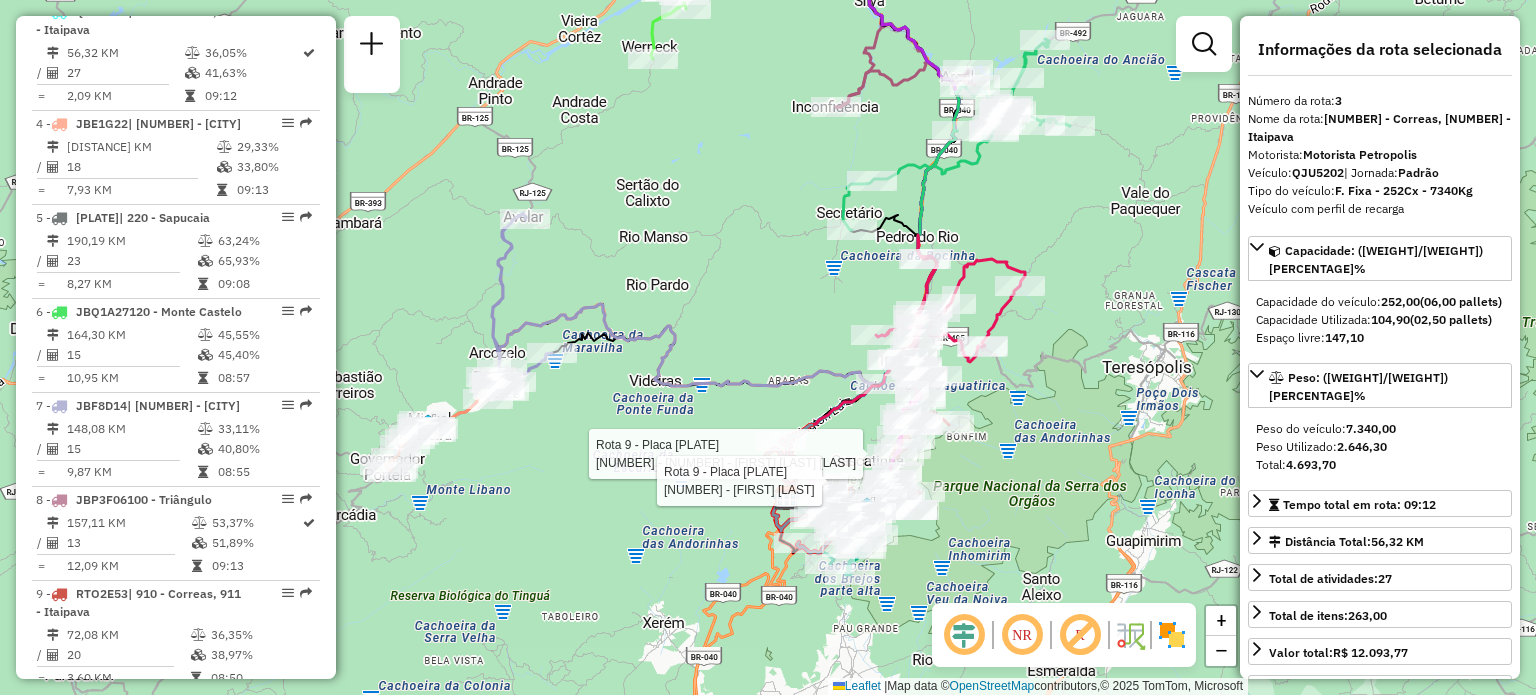 click on "Rota 9 - Placa [PLATE]  [NUMBER] - [NUMBER] [FIRST] [LAST] Rota 9 - Placa [PLATE]  [NUMBER] - [FIRST] [LAST] Janela de atendimento Grade de atendimento Capacidade Transportadoras Veículos Cliente Pedidos  Rotas Selecione os dias de semana para filtrar as janelas de atendimento  Seg   Ter   Qua   Qui   Sex   Sáb   Dom  Informe o período da janela de atendimento: De: Até:  Filtrar exatamente a janela do cliente  Considerar janela de atendimento padrão  Selecione os dias de semana para filtrar as grades de atendimento  Seg   Ter   Qua   Qui   Sex   Sáb   Dom   Considerar clientes sem dia de atendimento cadastrado  Clientes fora do dia de atendimento selecionado Filtrar as atividades entre os valores definidos abaixo:  Peso mínimo:   Peso máximo:   Cubagem mínima:   Cubagem máxima:   De:   Até:  Filtrar as atividades entre o tempo de atendimento definido abaixo:  De:   Até:   Considerar capacidade total dos clientes não roteirizados Transportadora: Selecione um ou mais itens Veículo:" 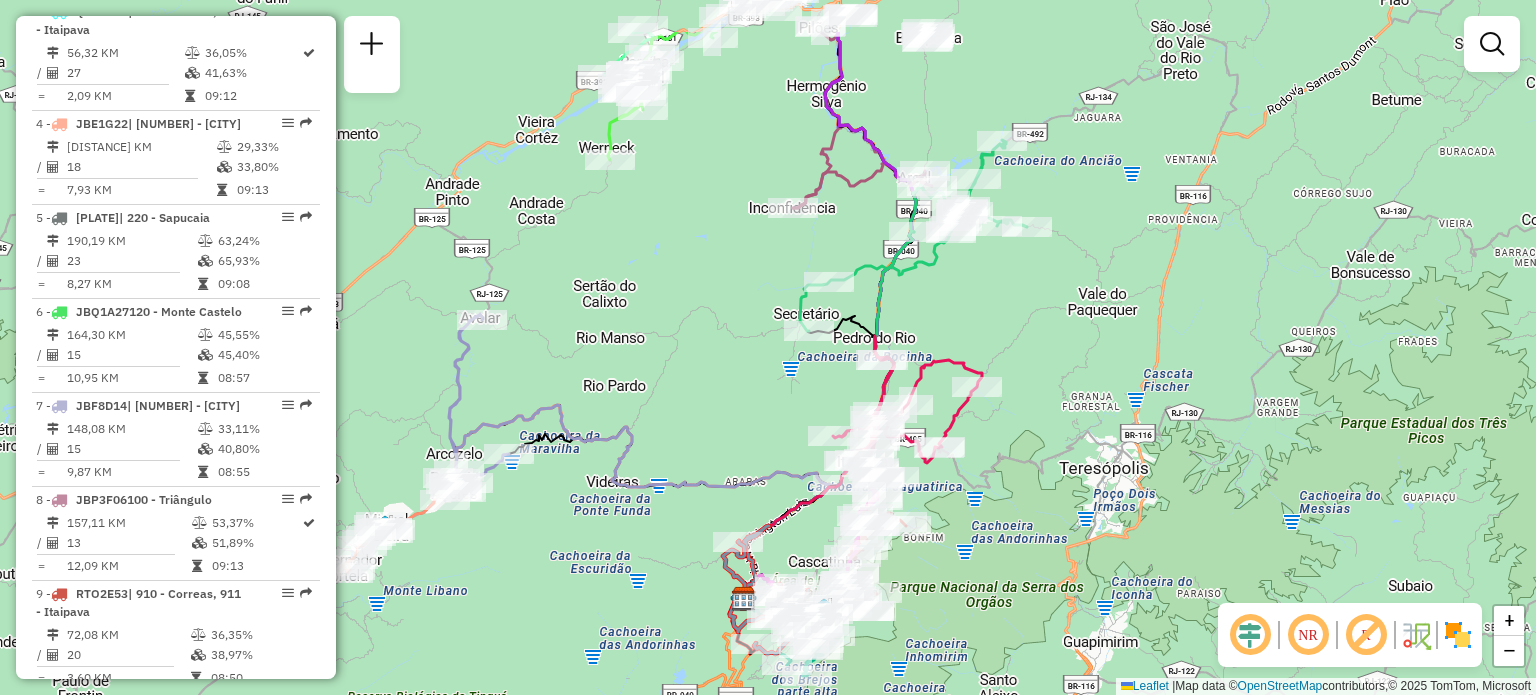 drag, startPoint x: 734, startPoint y: 195, endPoint x: 684, endPoint y: 308, distance: 123.567795 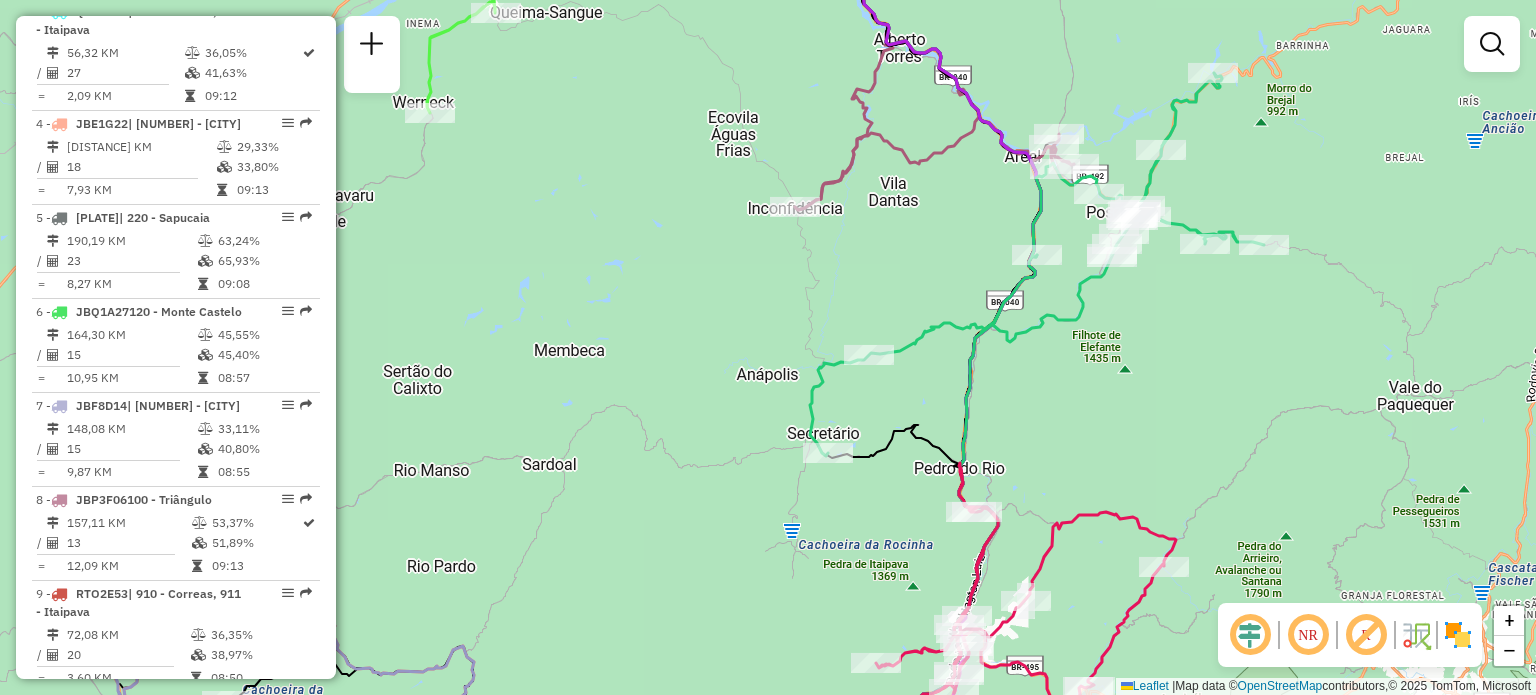 click 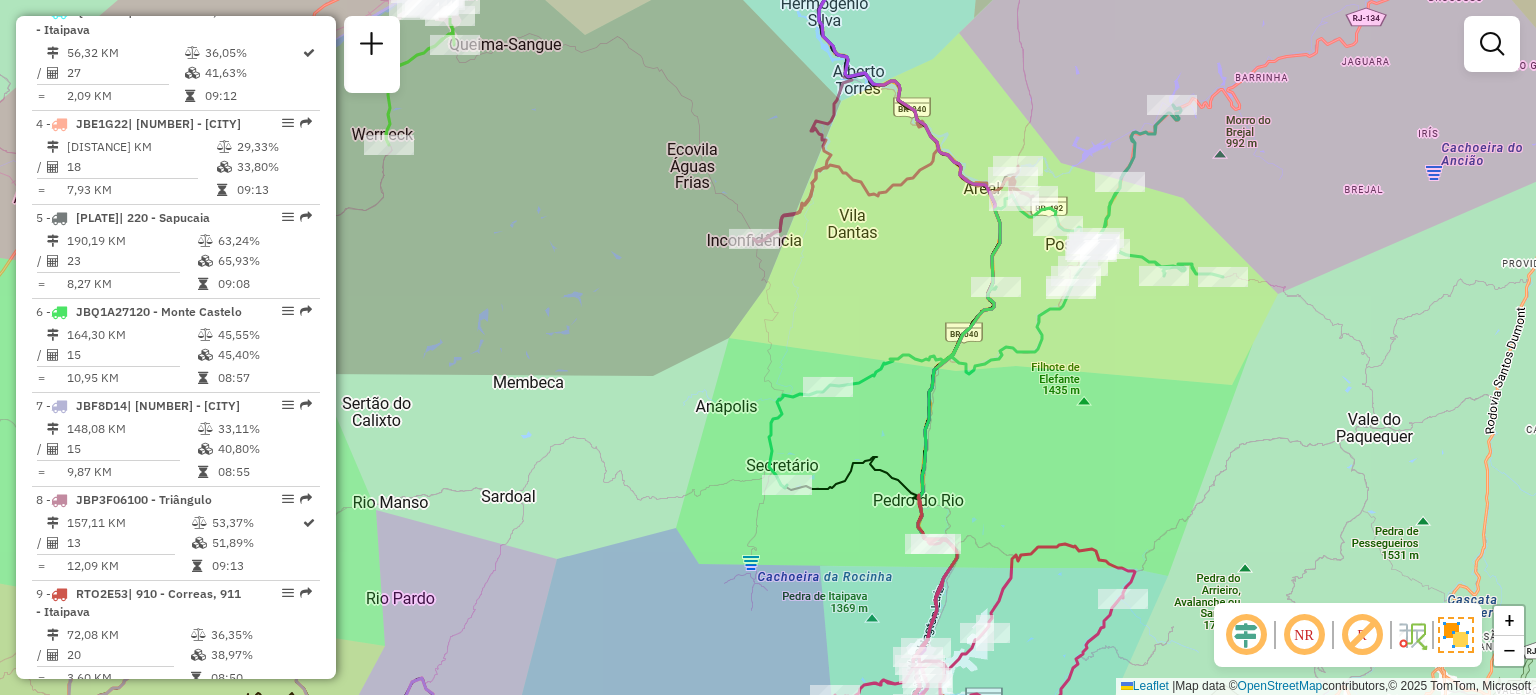 drag, startPoint x: 733, startPoint y: 275, endPoint x: 689, endPoint y: 303, distance: 52.153618 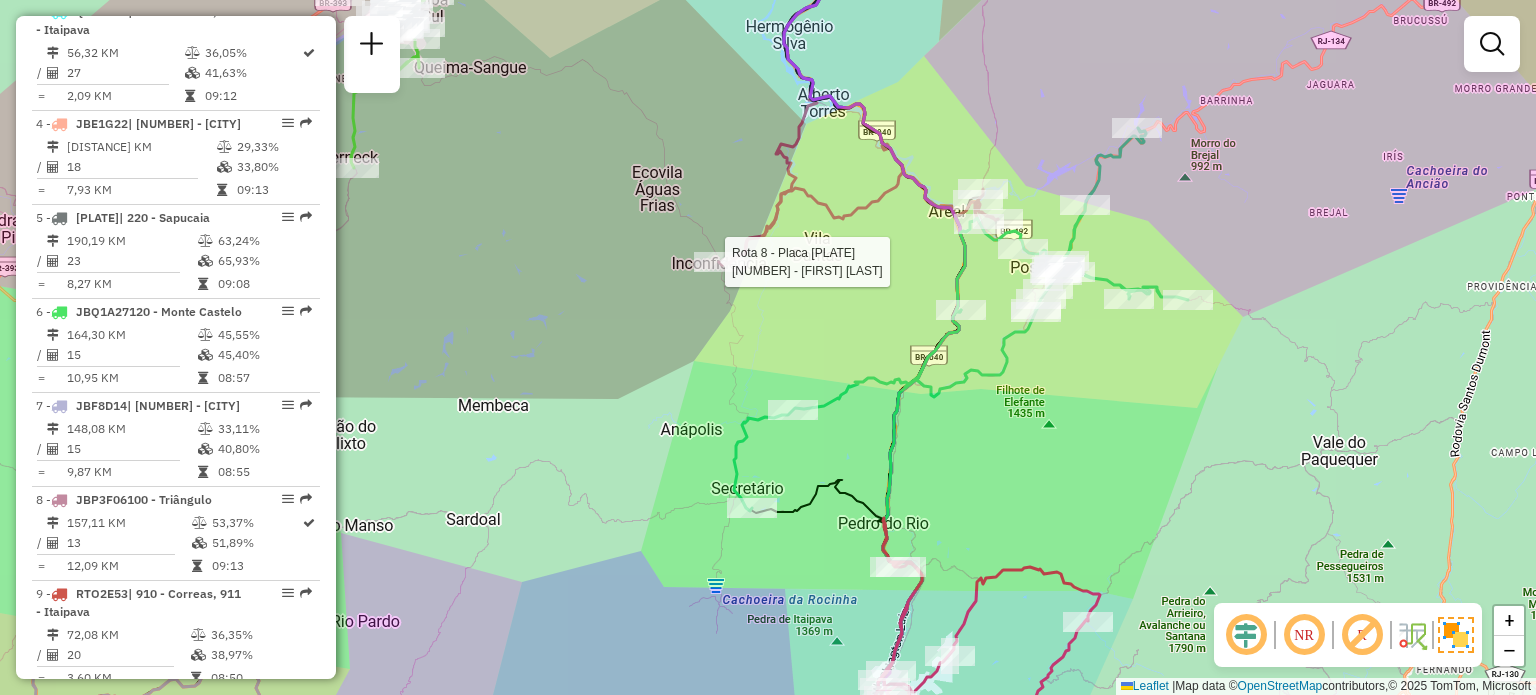 select on "**********" 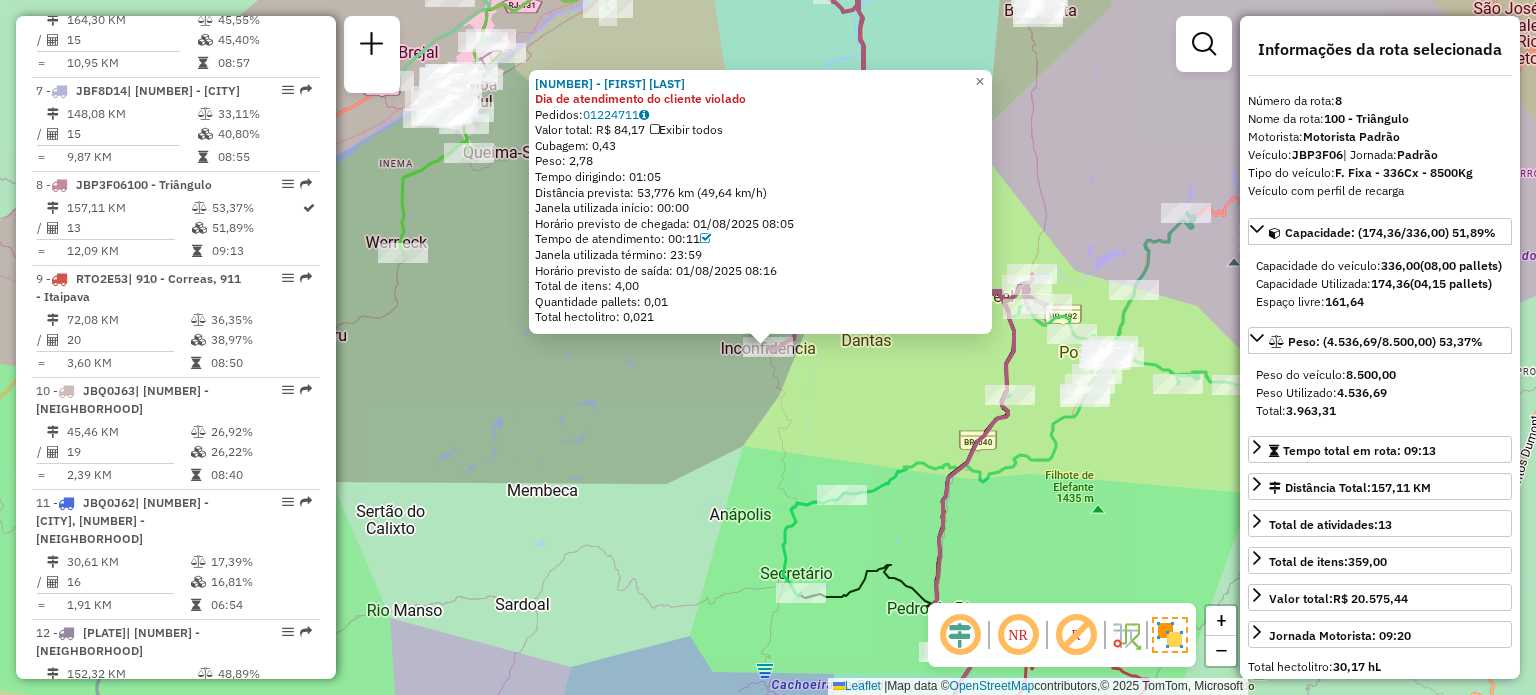 scroll, scrollTop: 1602, scrollLeft: 0, axis: vertical 